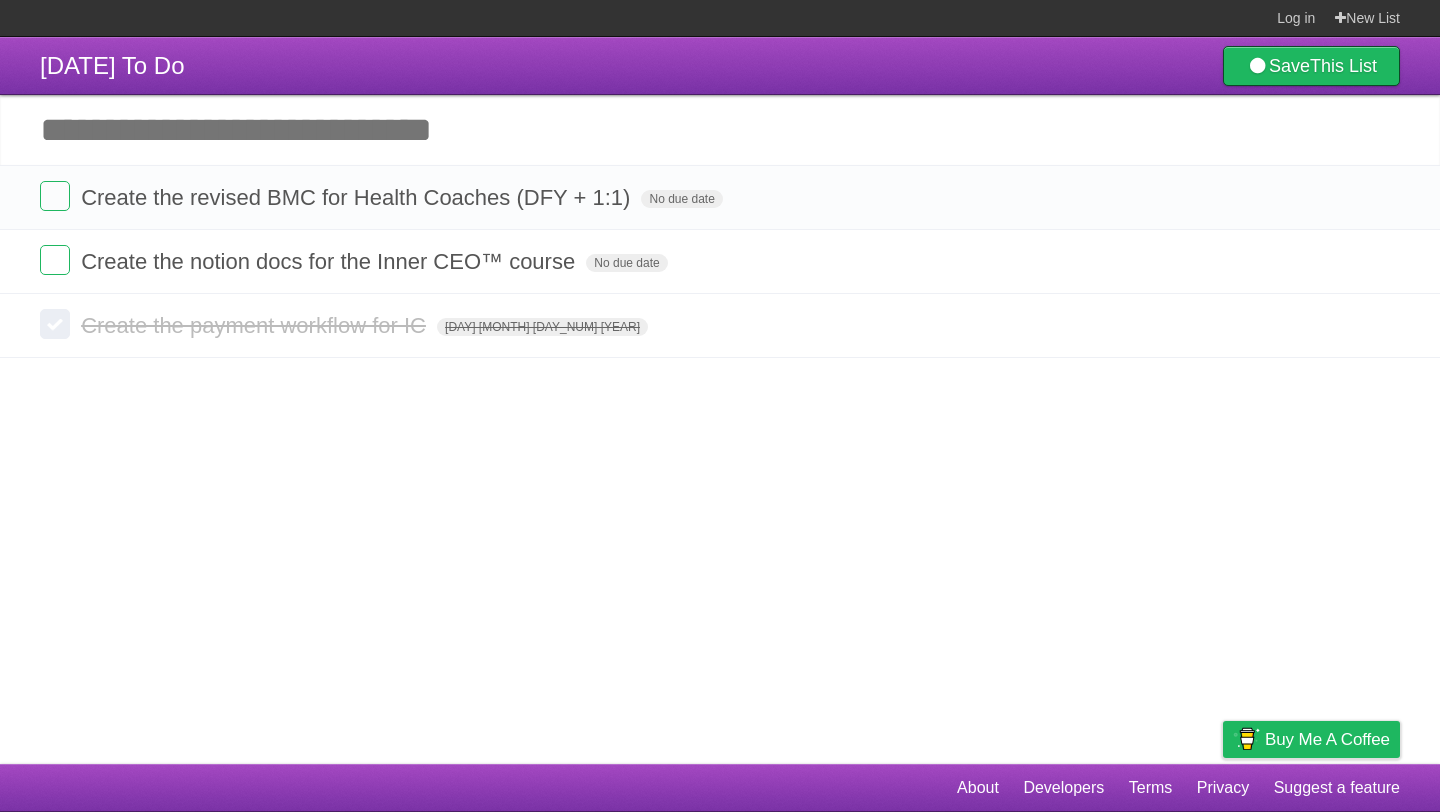 scroll, scrollTop: 0, scrollLeft: 0, axis: both 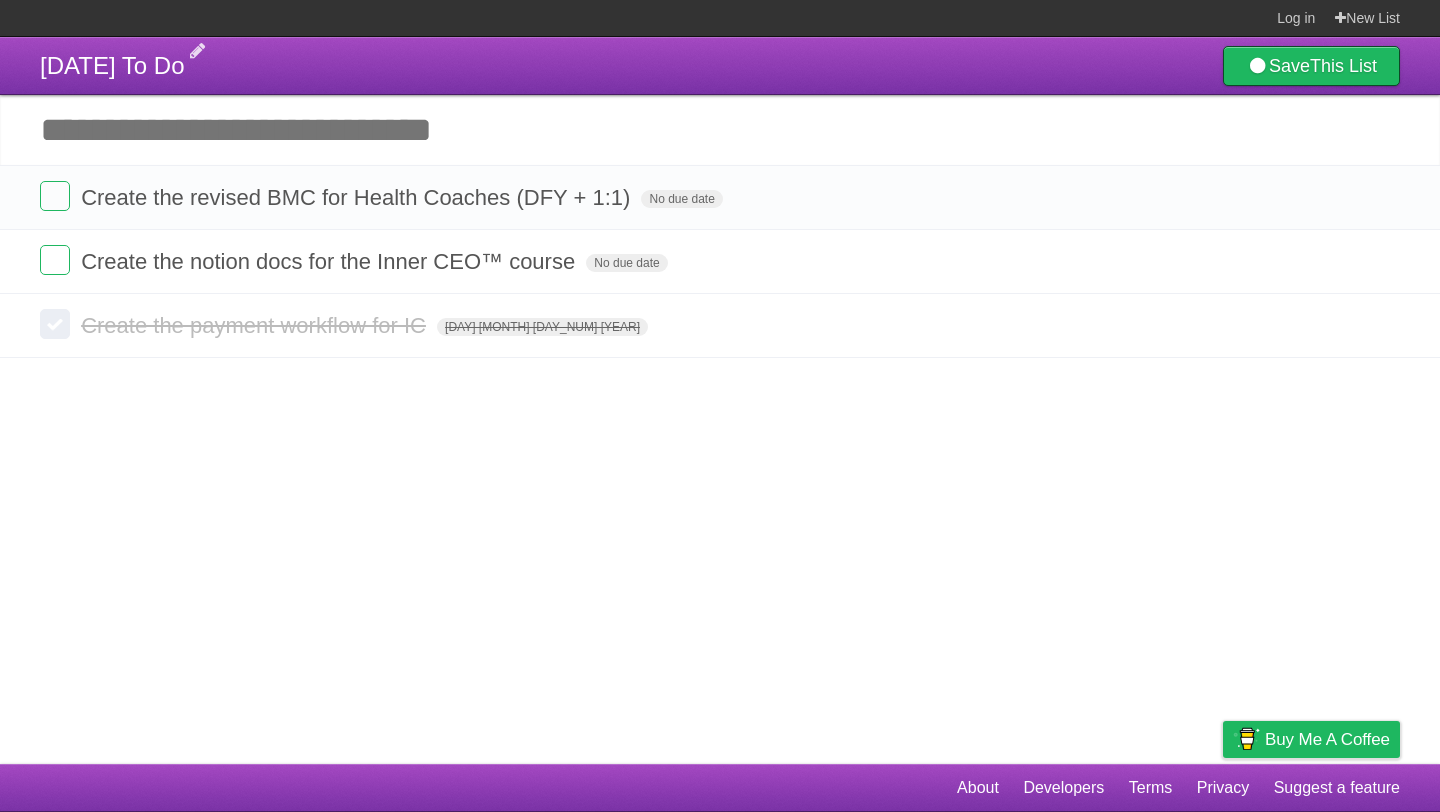 click on "26/07/25 To Do" at bounding box center [112, 65] 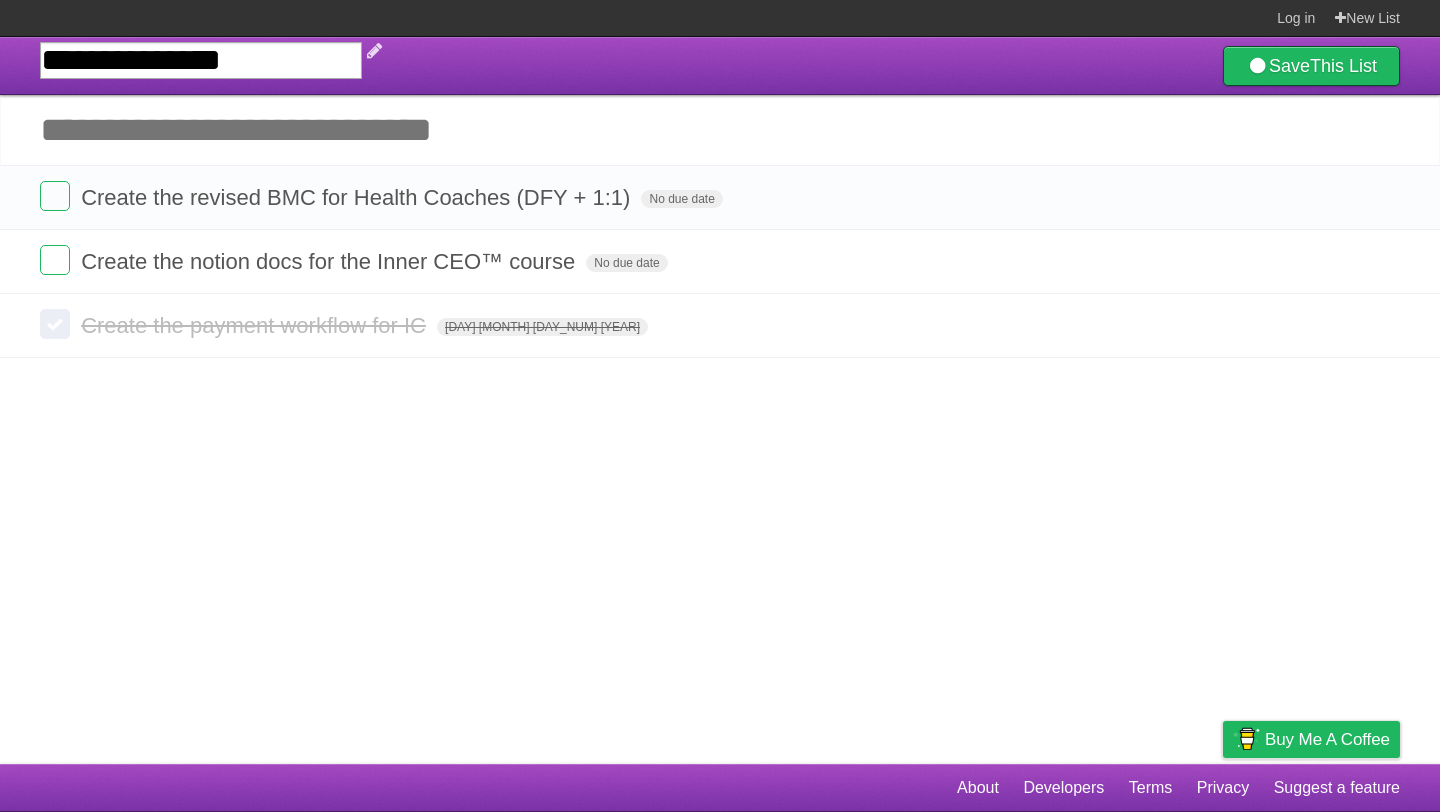click on "**********" at bounding box center [201, 60] 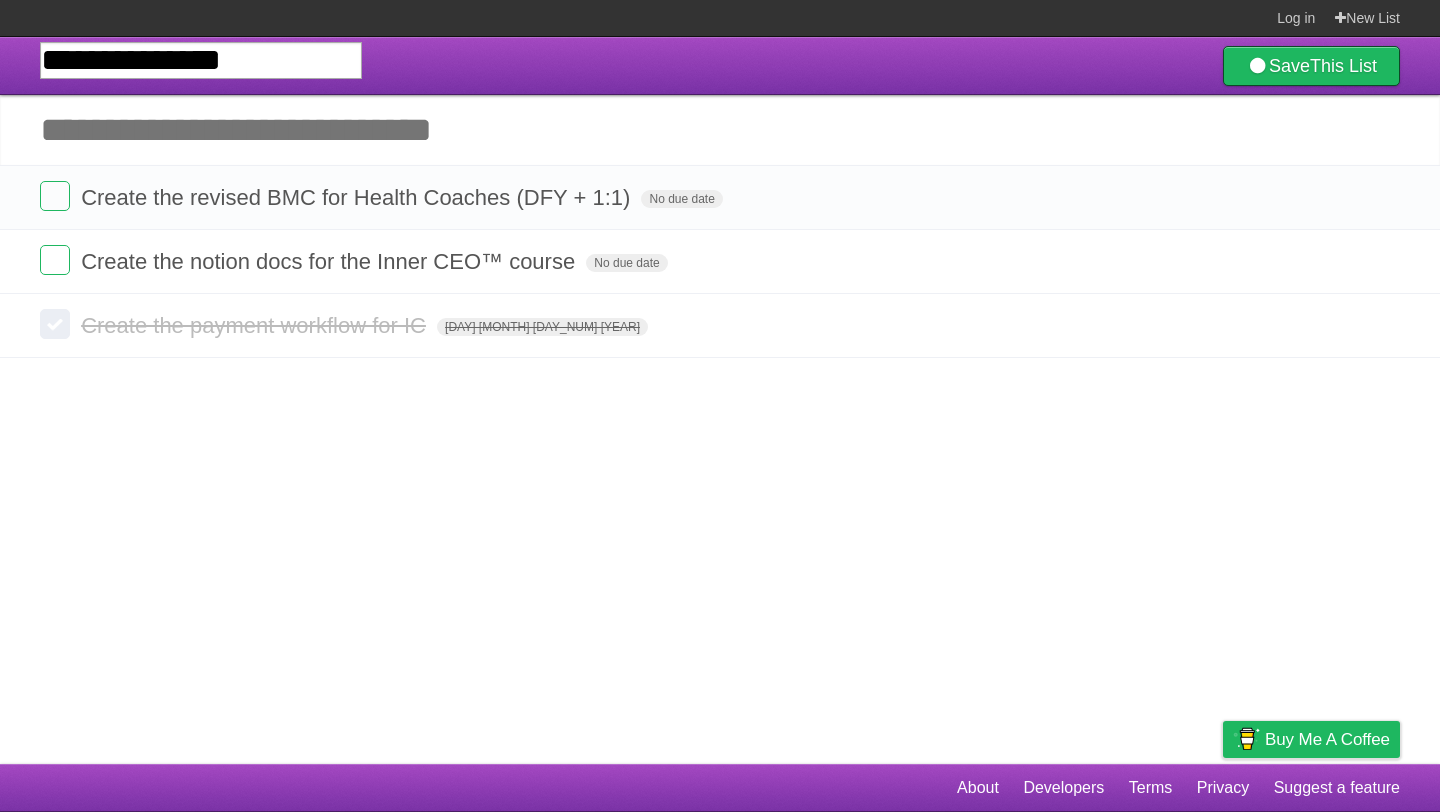 drag, startPoint x: 73, startPoint y: 65, endPoint x: 33, endPoint y: 61, distance: 40.1995 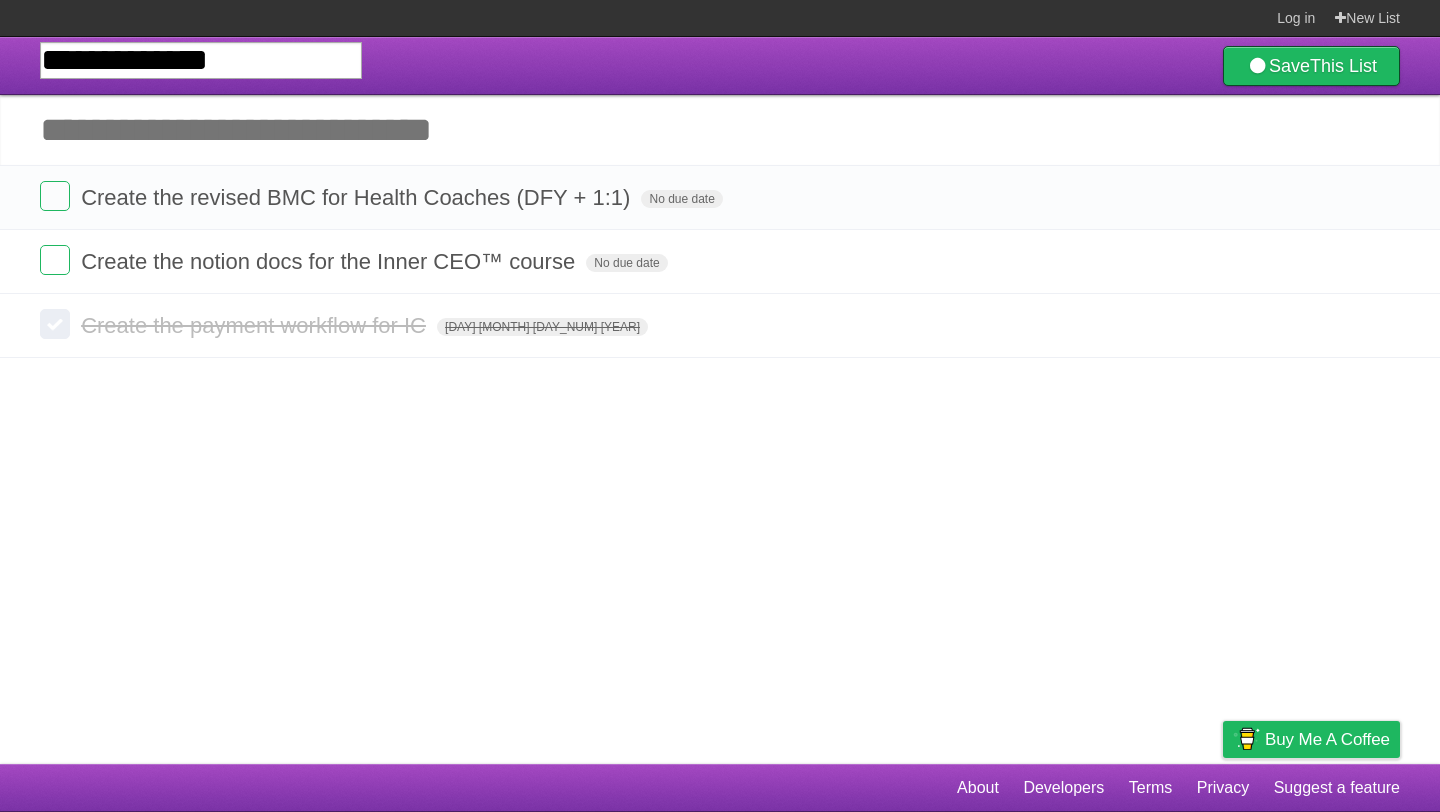 type on "**********" 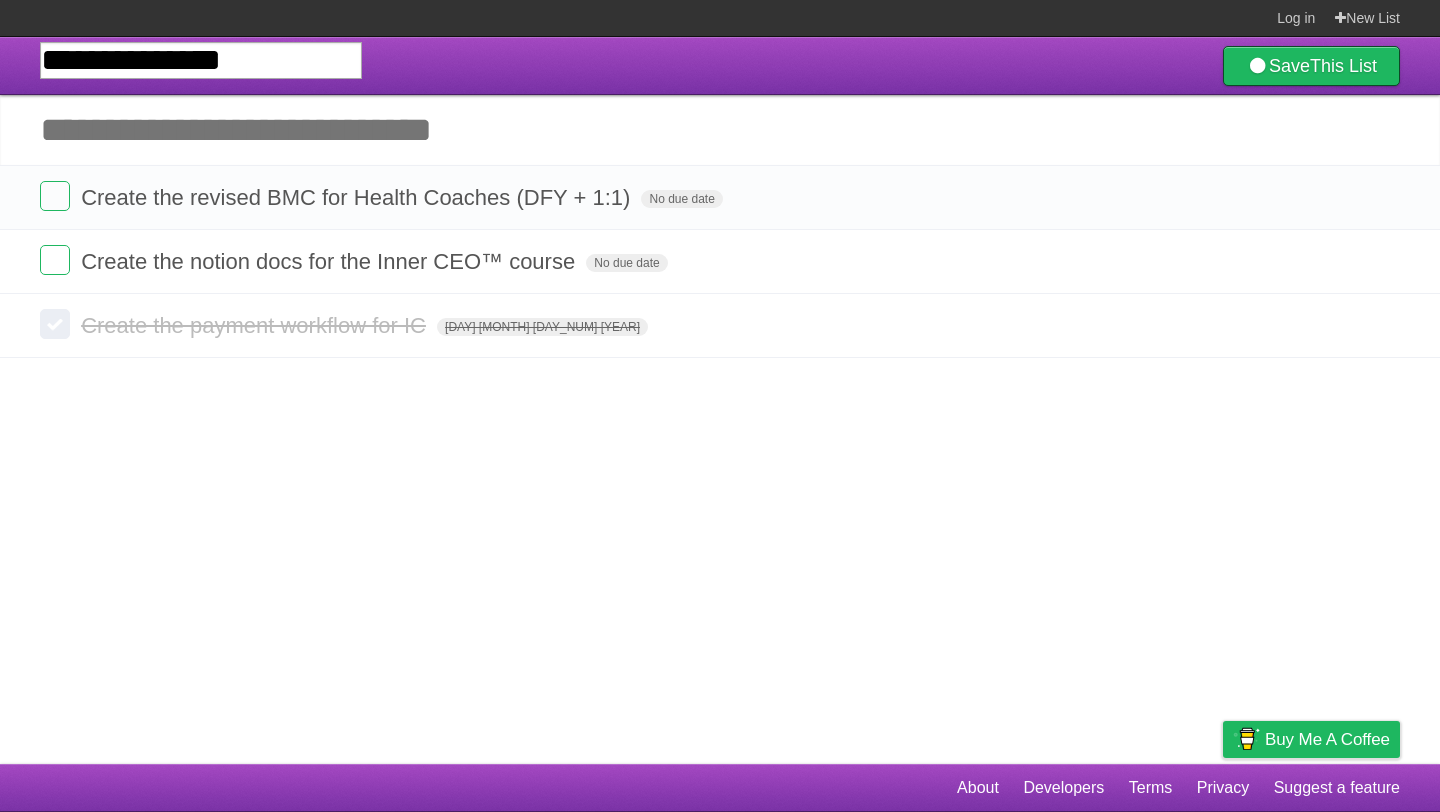 click on "**********" at bounding box center (720, 400) 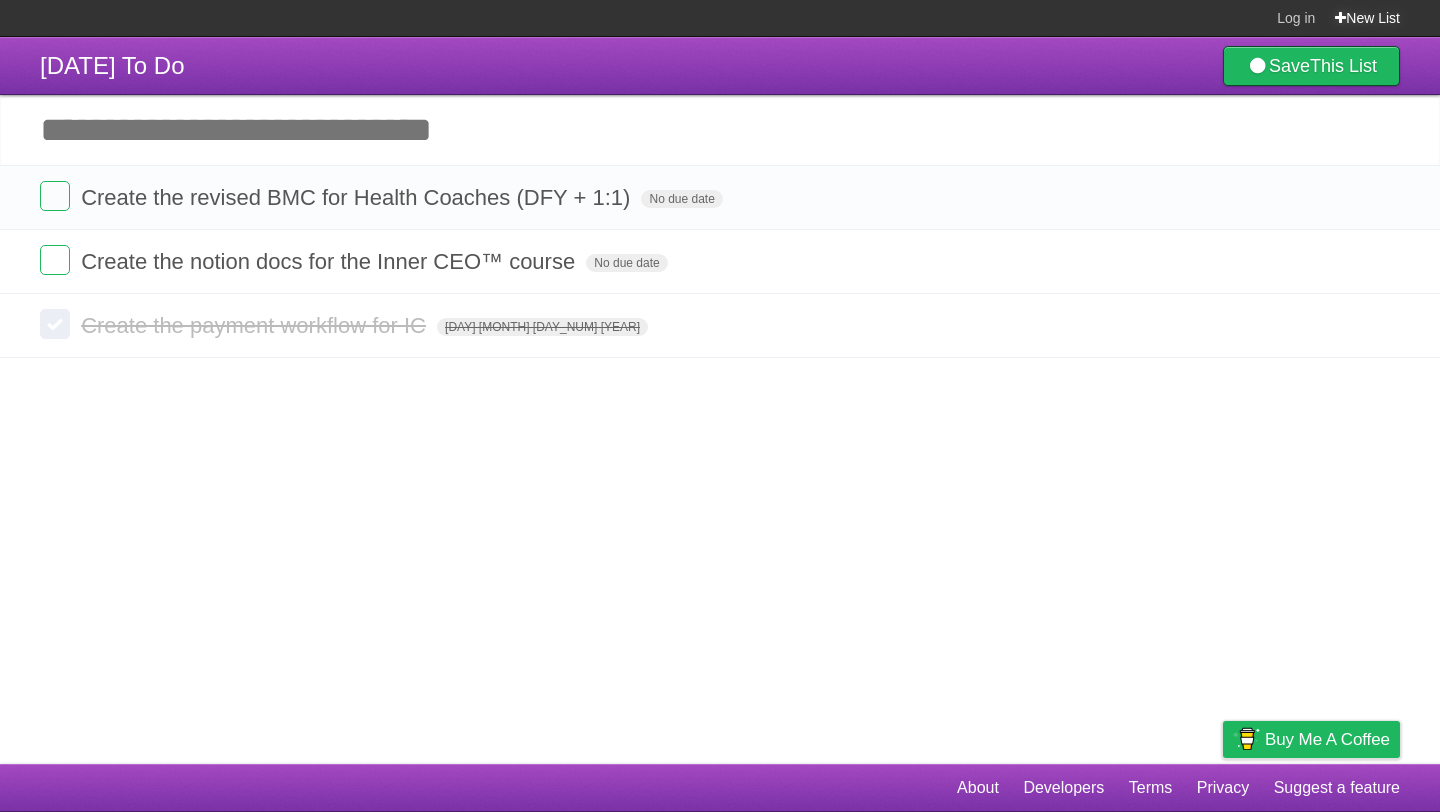click on "New List" at bounding box center (1367, 18) 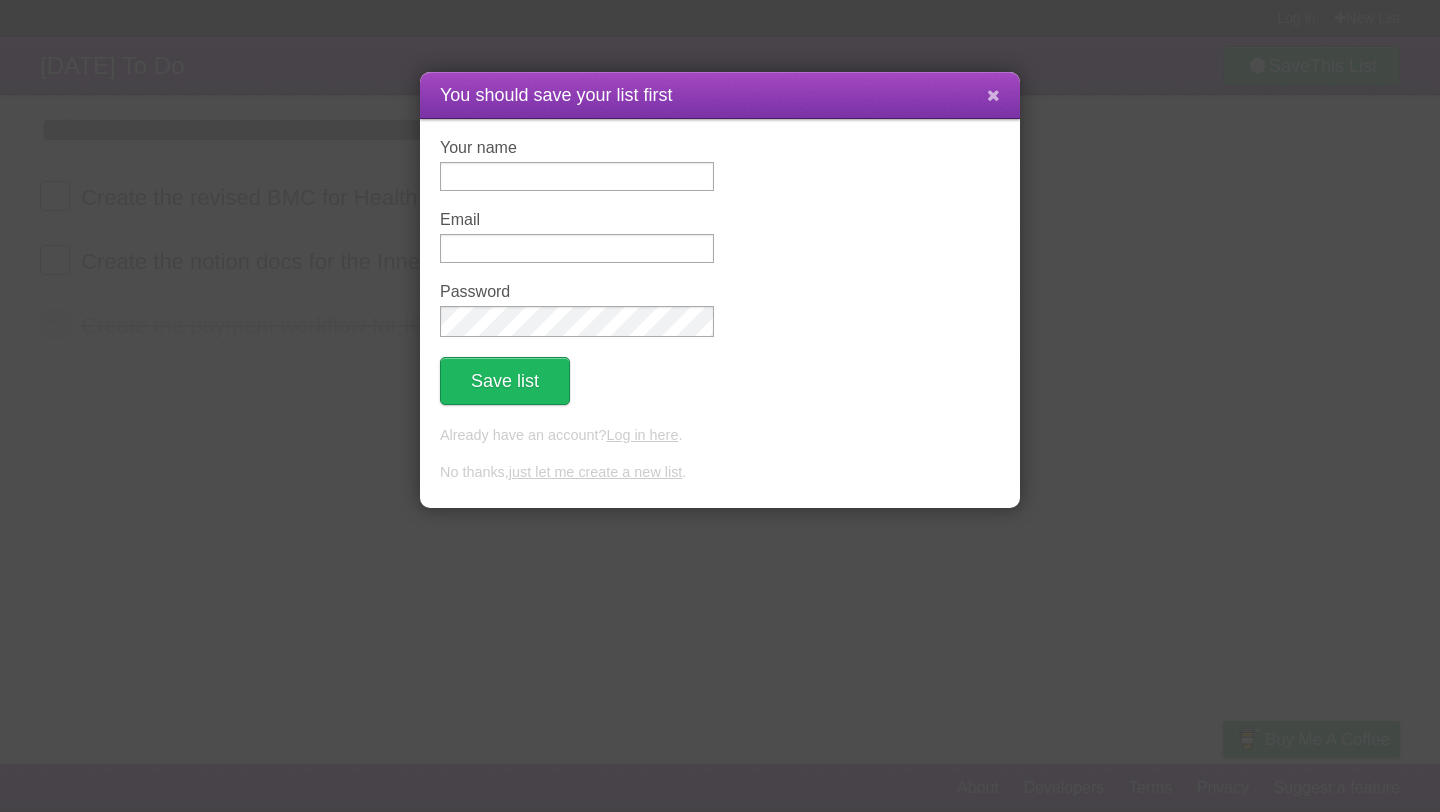 click at bounding box center (993, 95) 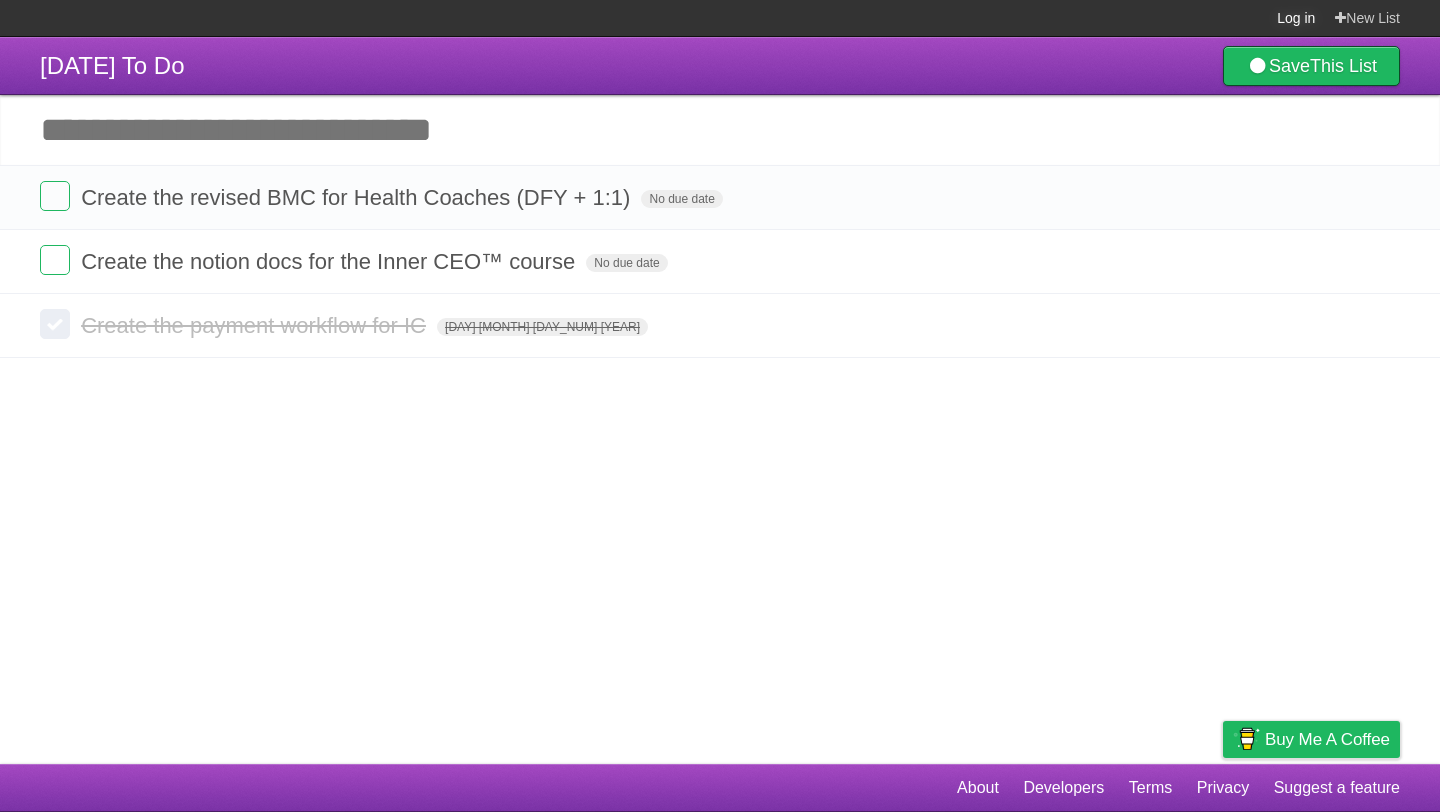 click on "Log in" at bounding box center [1296, 18] 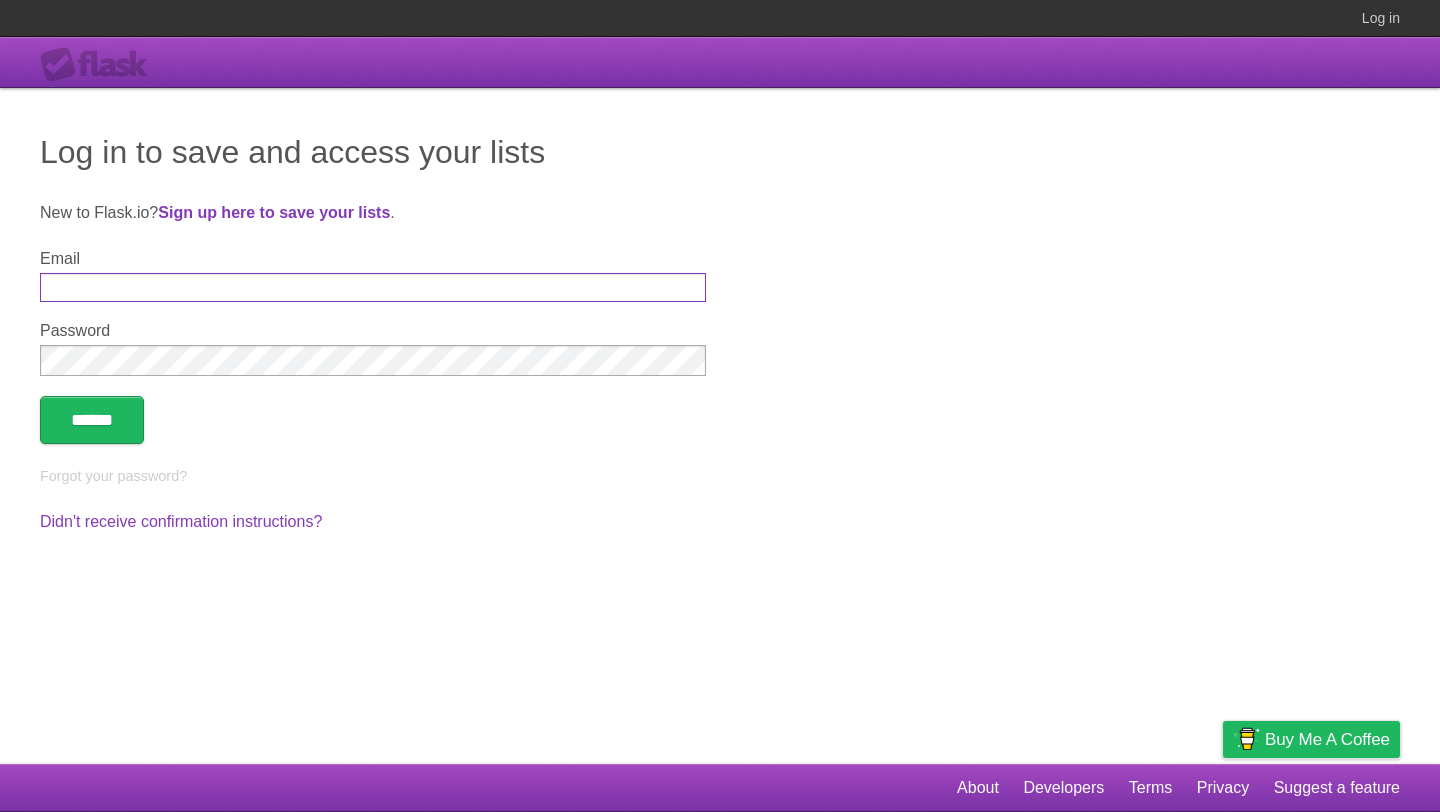 type on "**********" 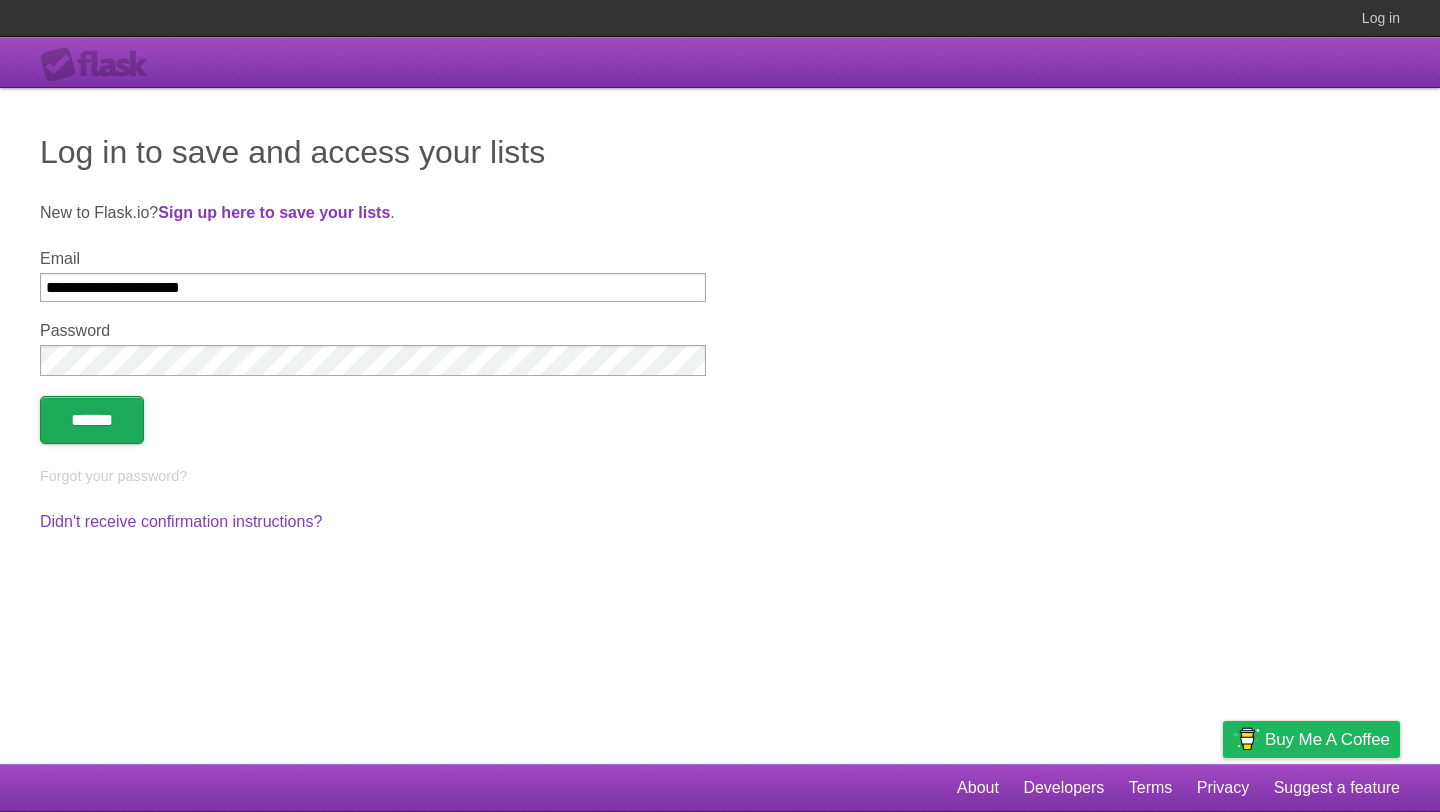 click on "******" at bounding box center [92, 420] 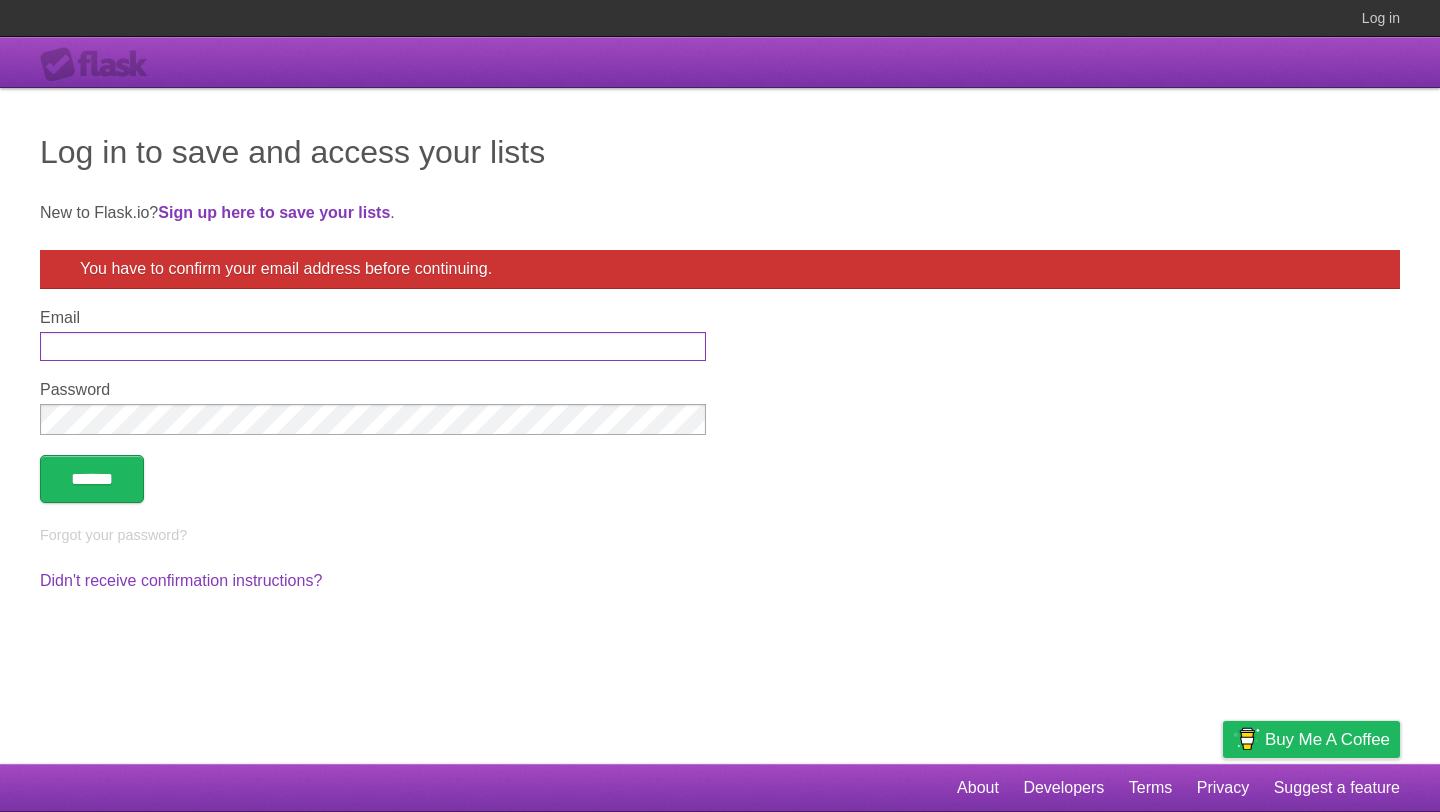 scroll, scrollTop: 0, scrollLeft: 0, axis: both 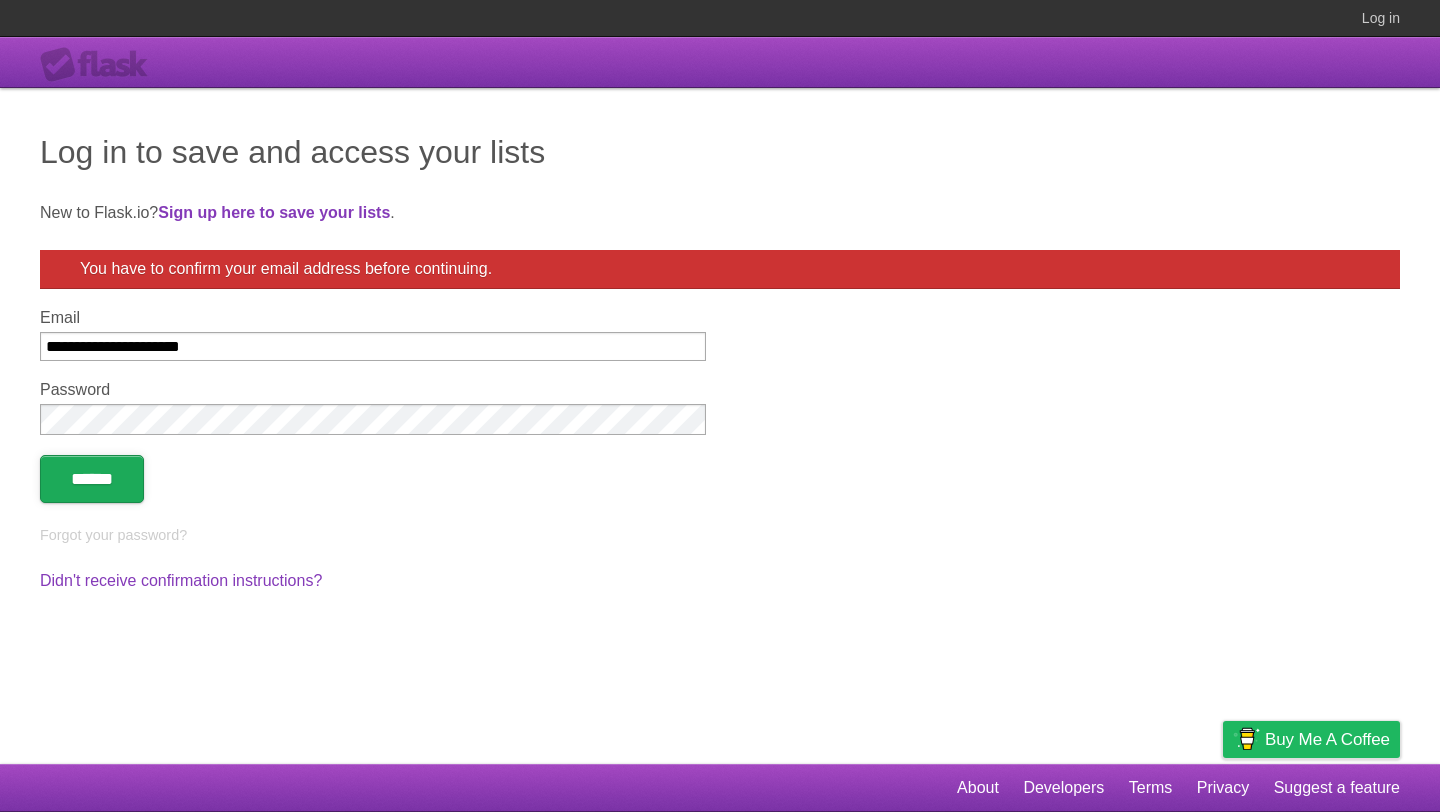 click on "******" at bounding box center [92, 479] 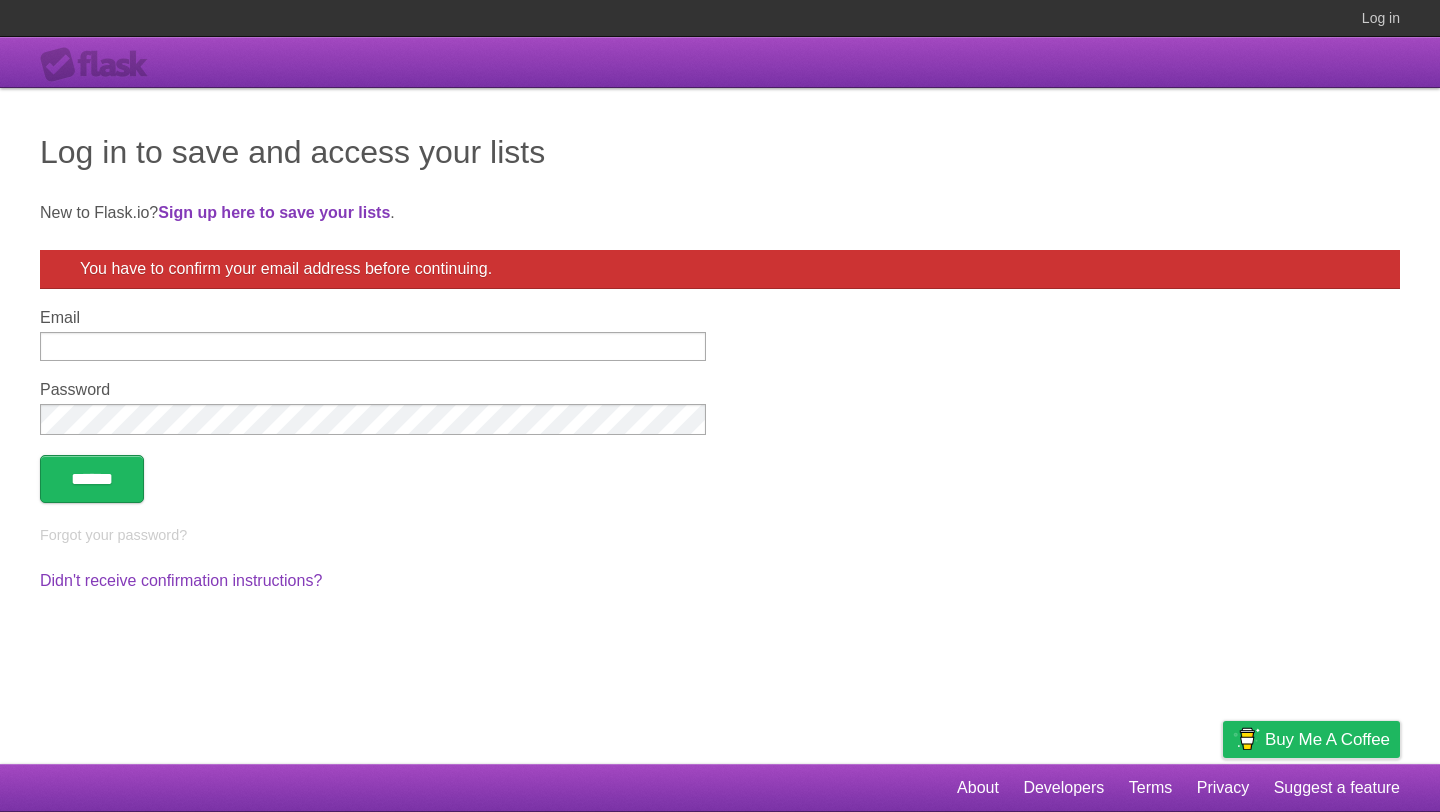 scroll, scrollTop: 0, scrollLeft: 0, axis: both 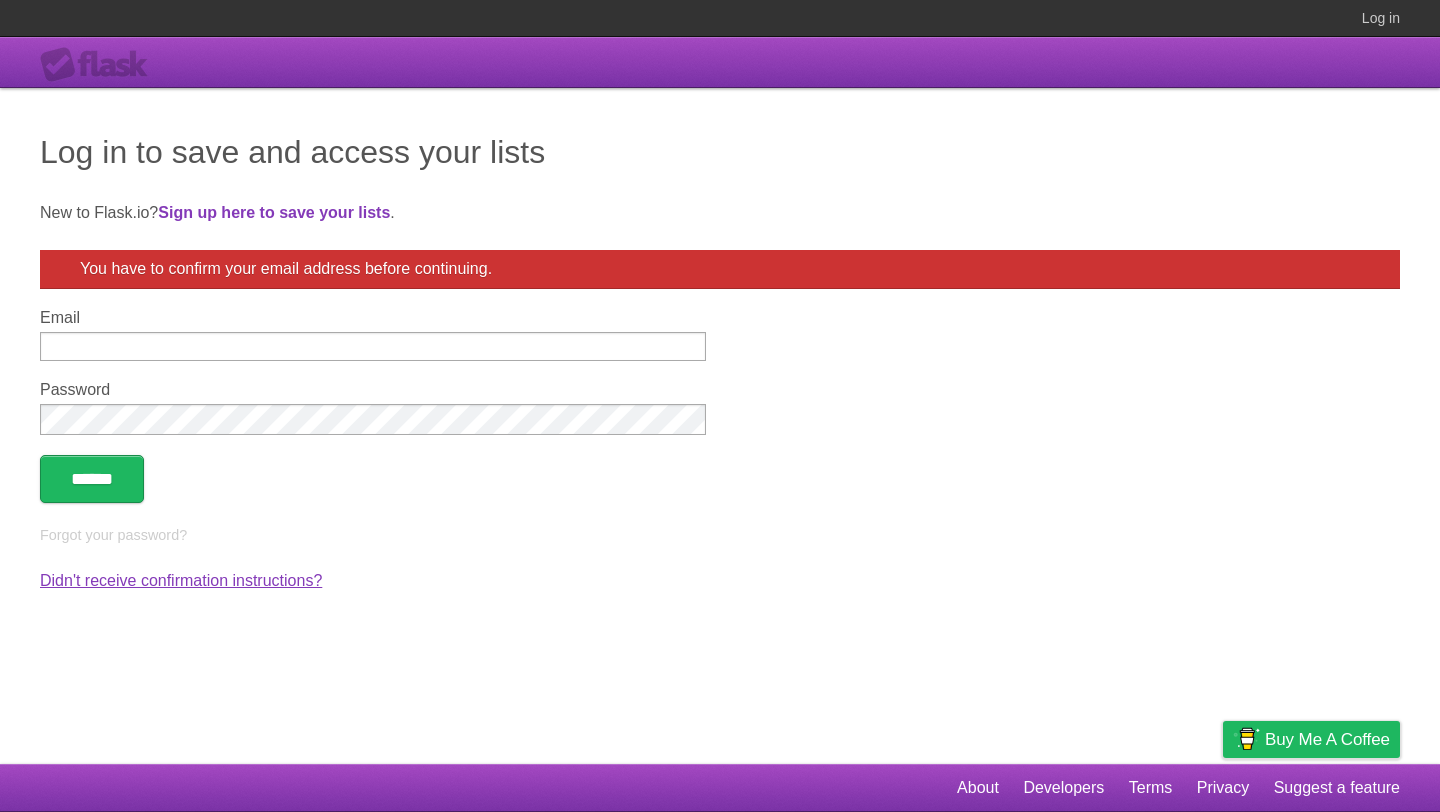 click on "Didn't receive confirmation instructions?" at bounding box center [181, 580] 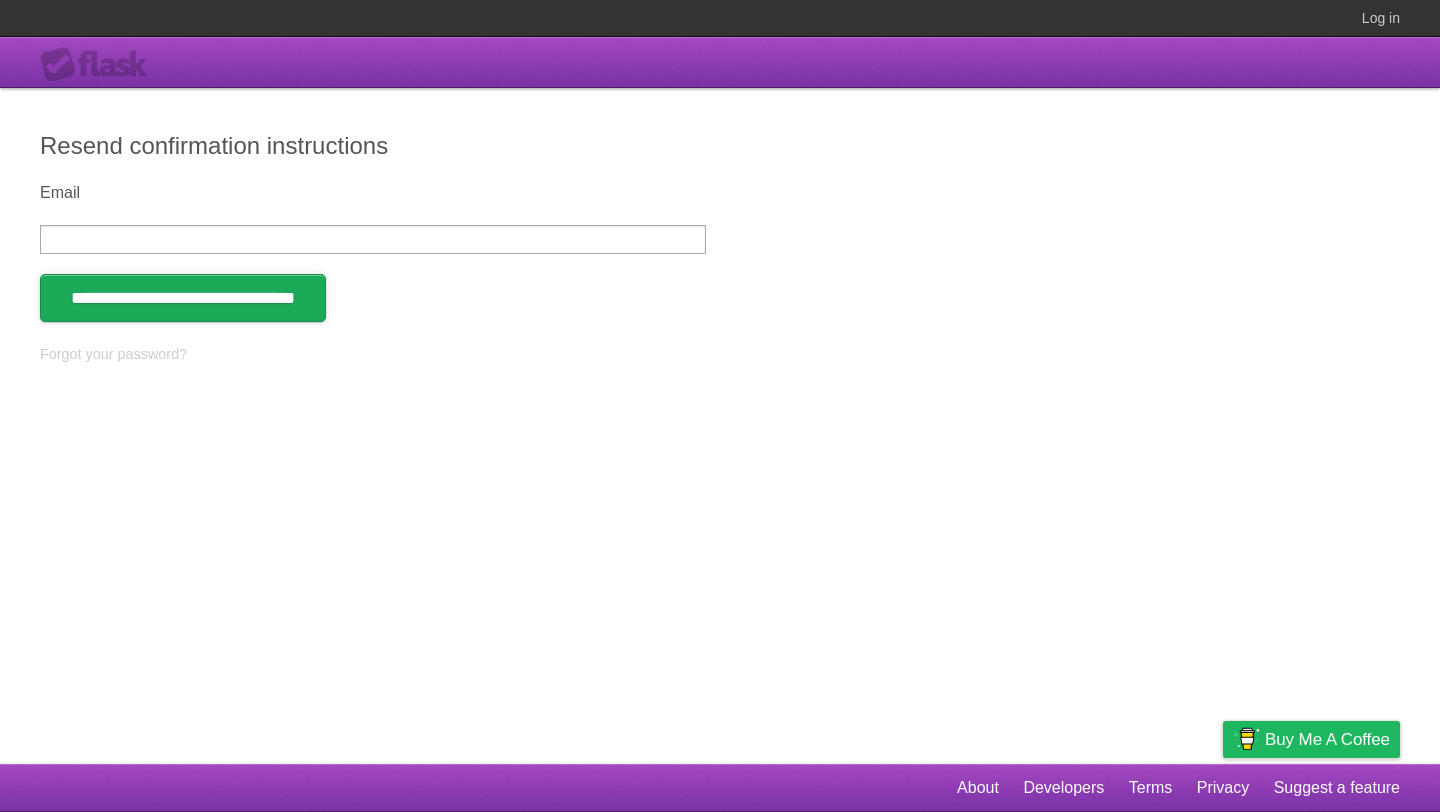type on "**********" 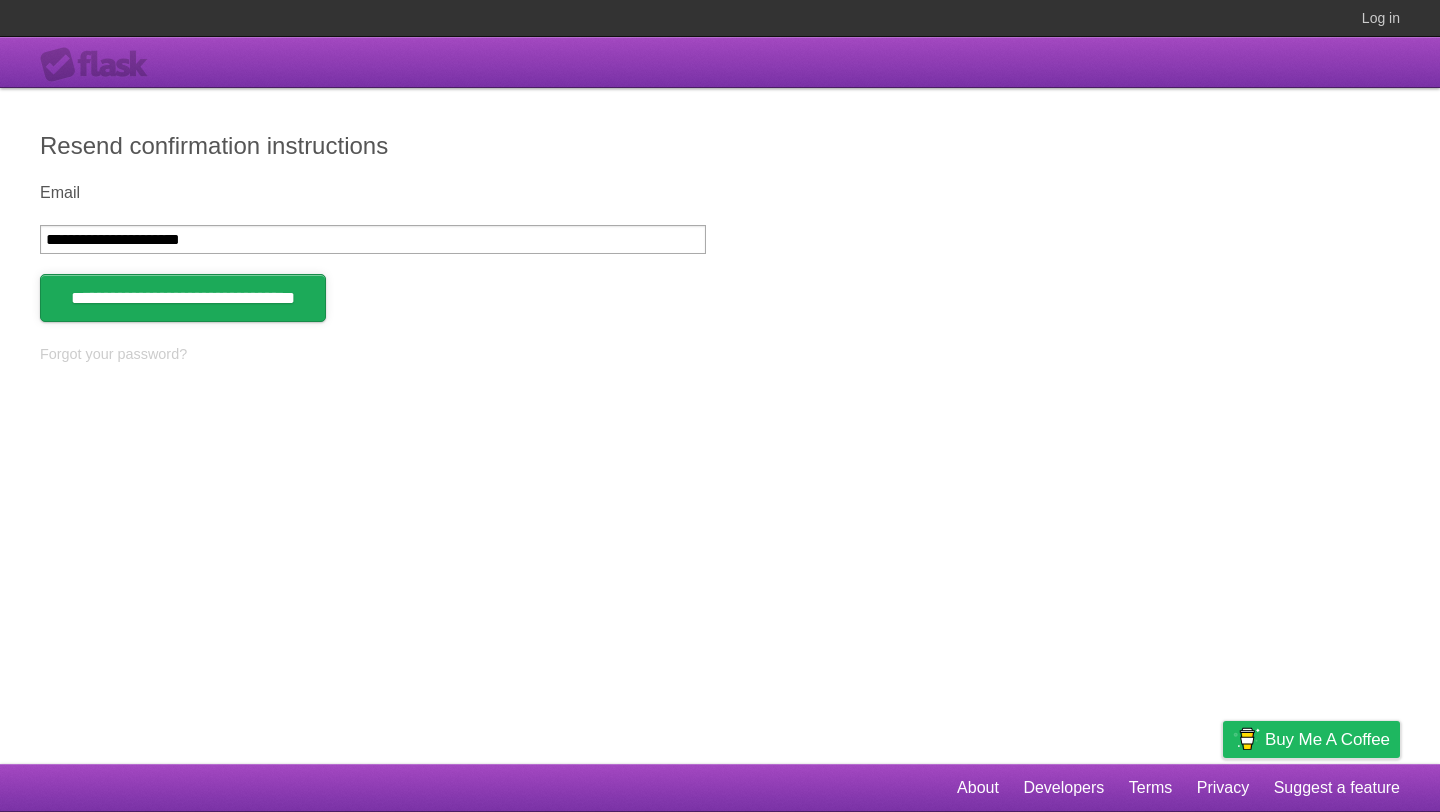 click on "**********" at bounding box center [183, 298] 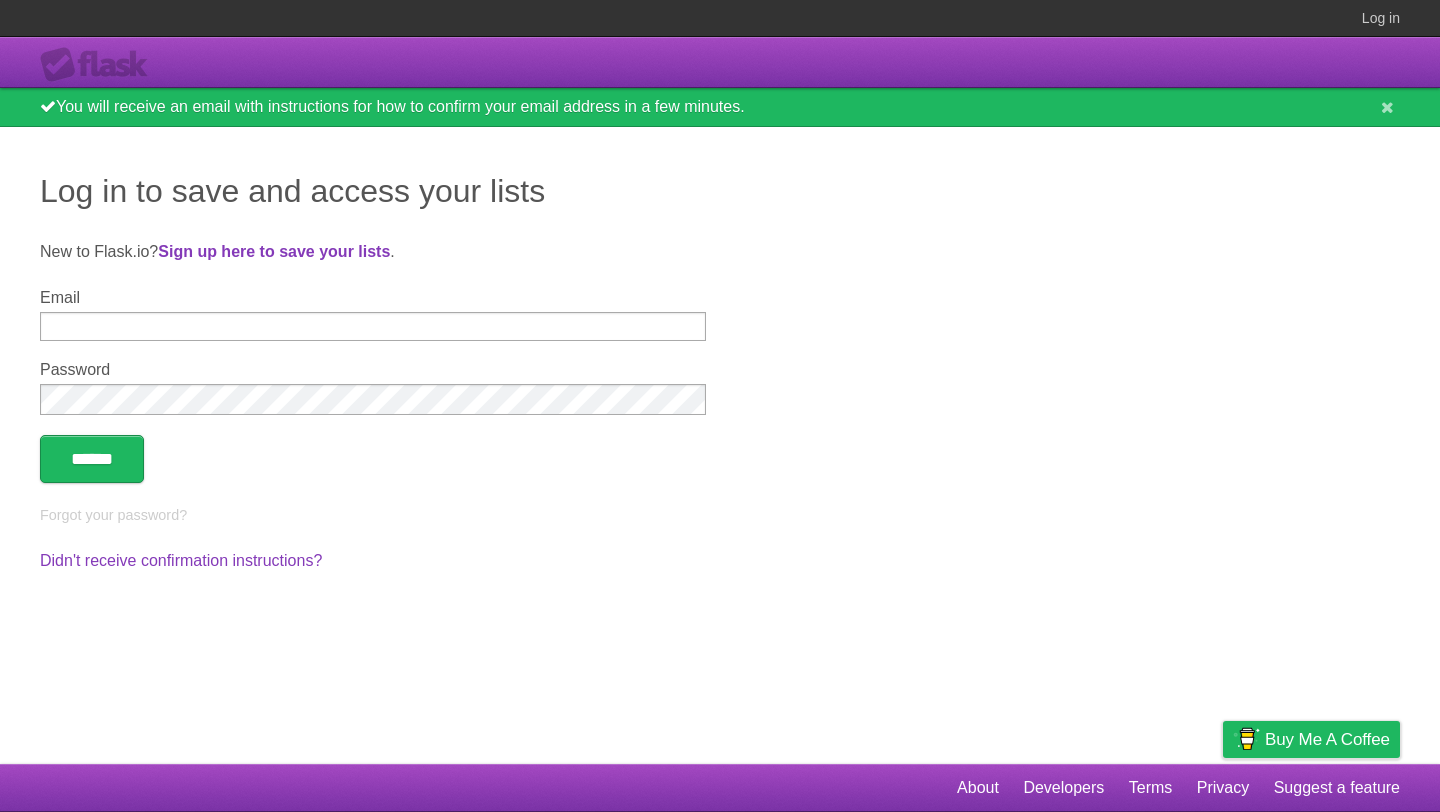 scroll, scrollTop: 0, scrollLeft: 0, axis: both 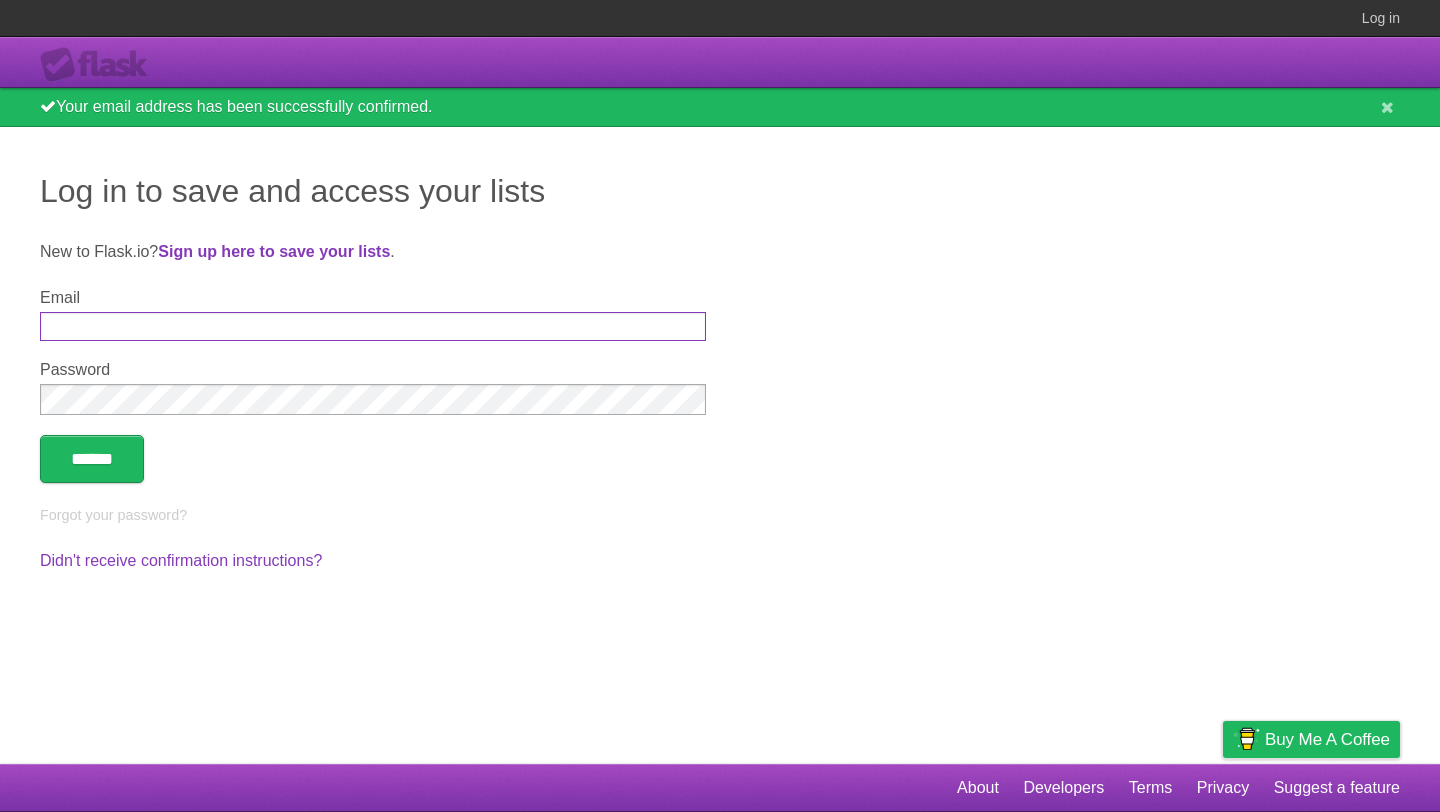 type on "**********" 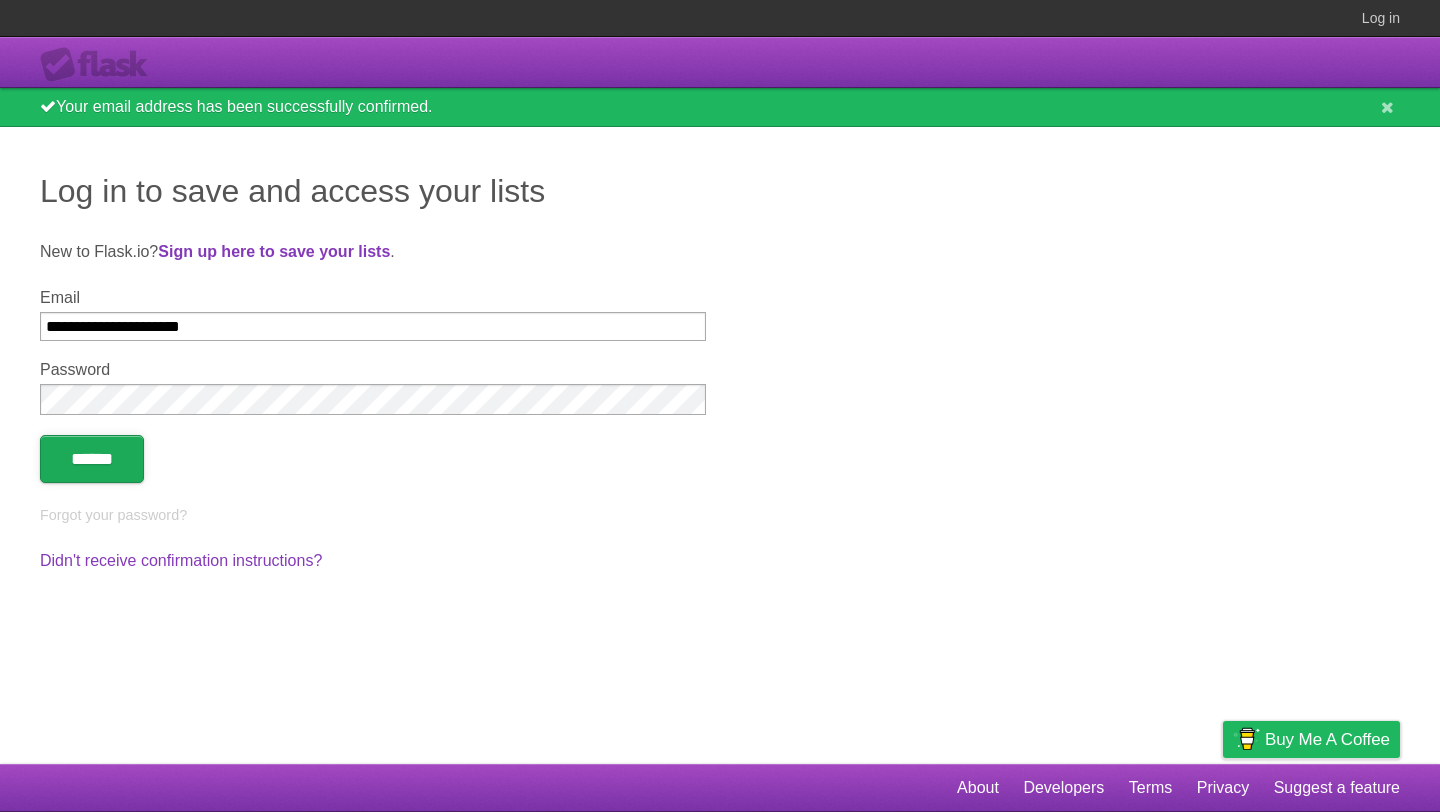 click on "******" at bounding box center [92, 459] 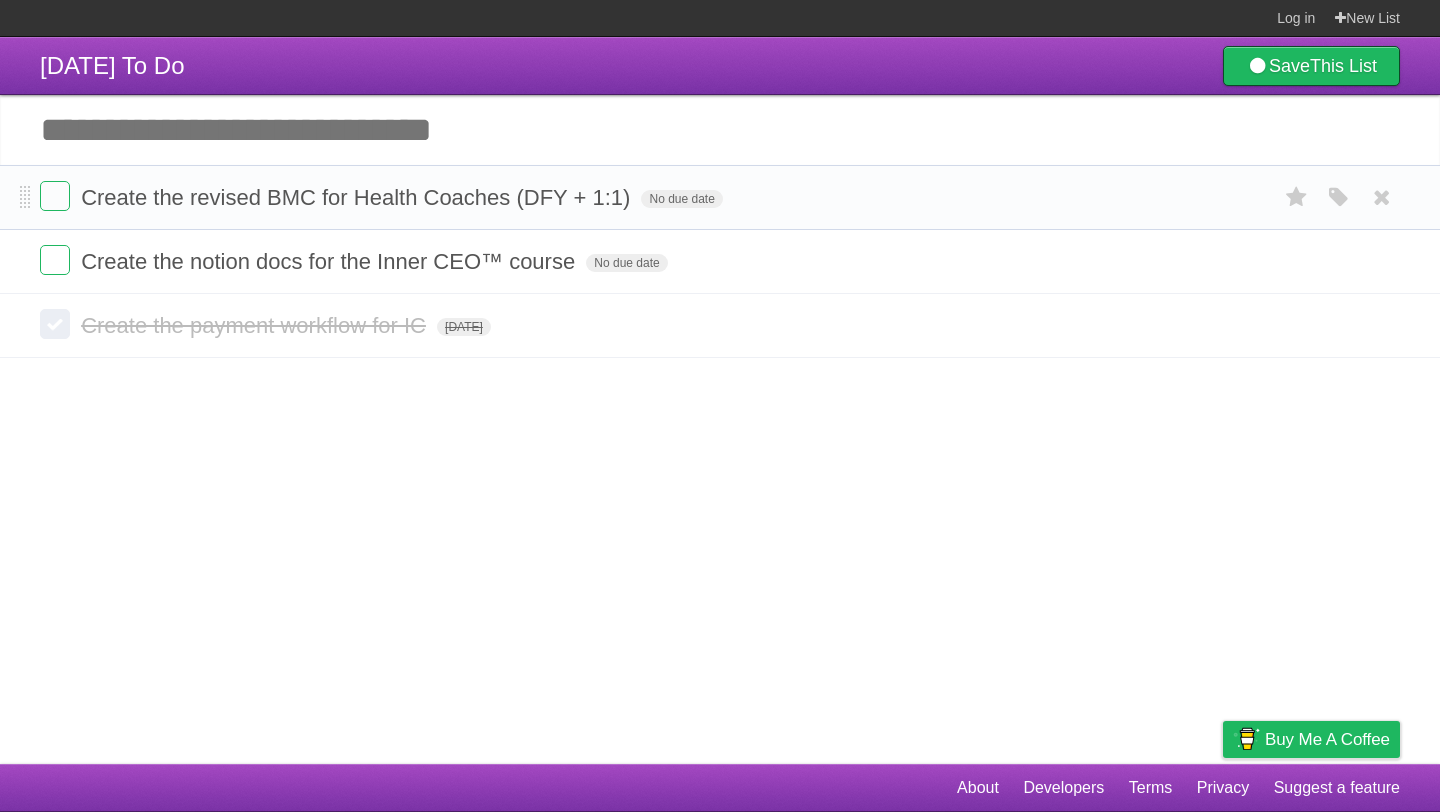scroll, scrollTop: 0, scrollLeft: 0, axis: both 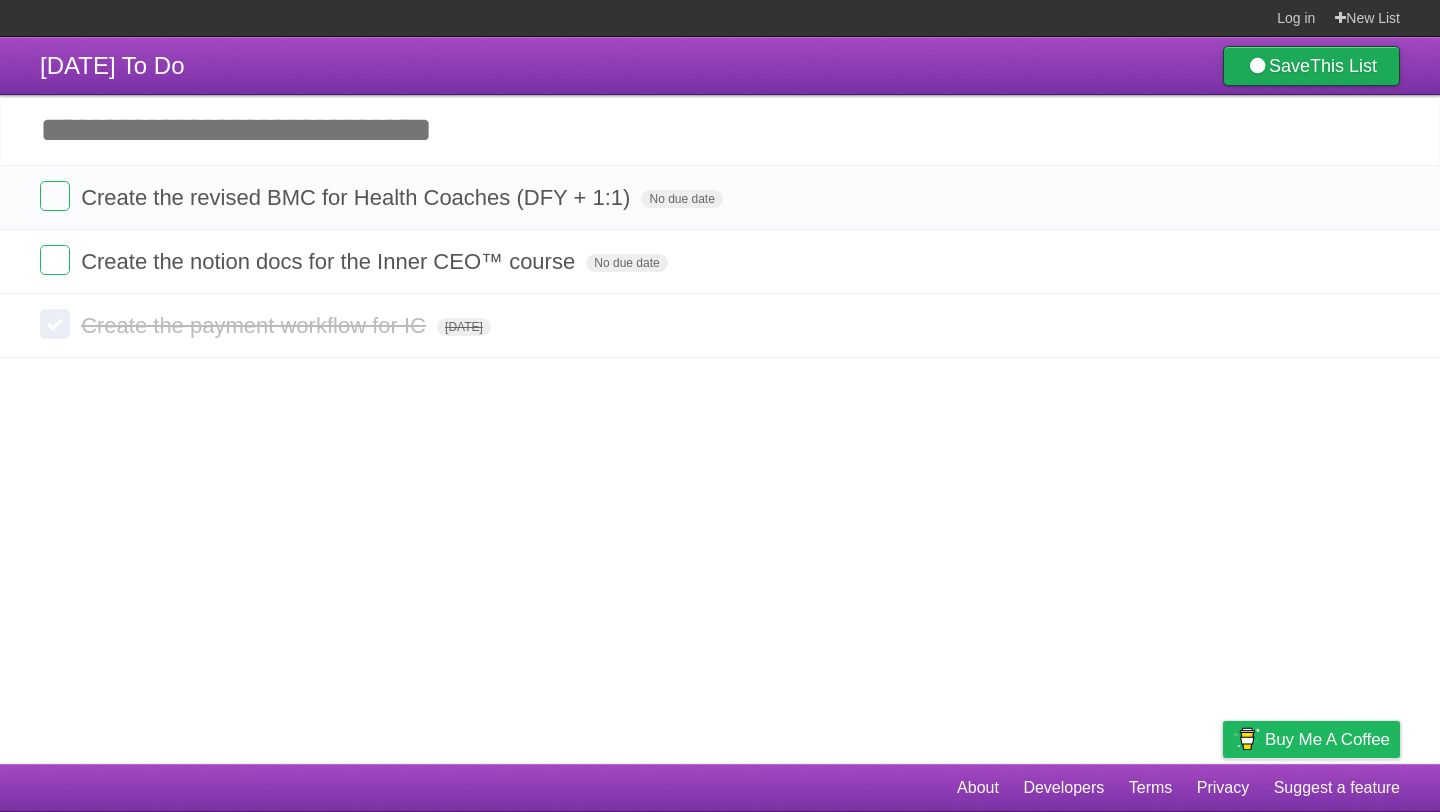 click on "This List" at bounding box center [1343, 66] 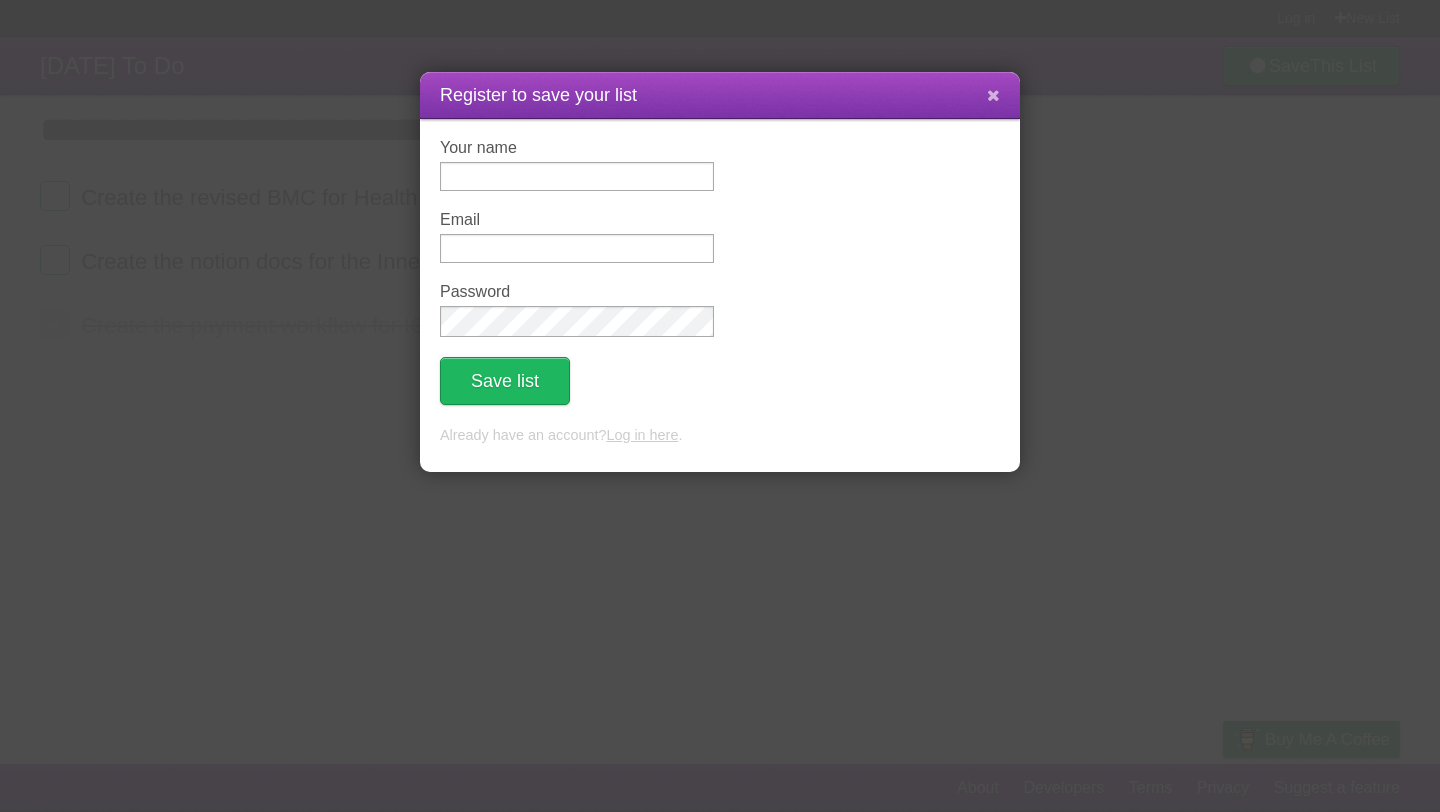 click at bounding box center (993, 95) 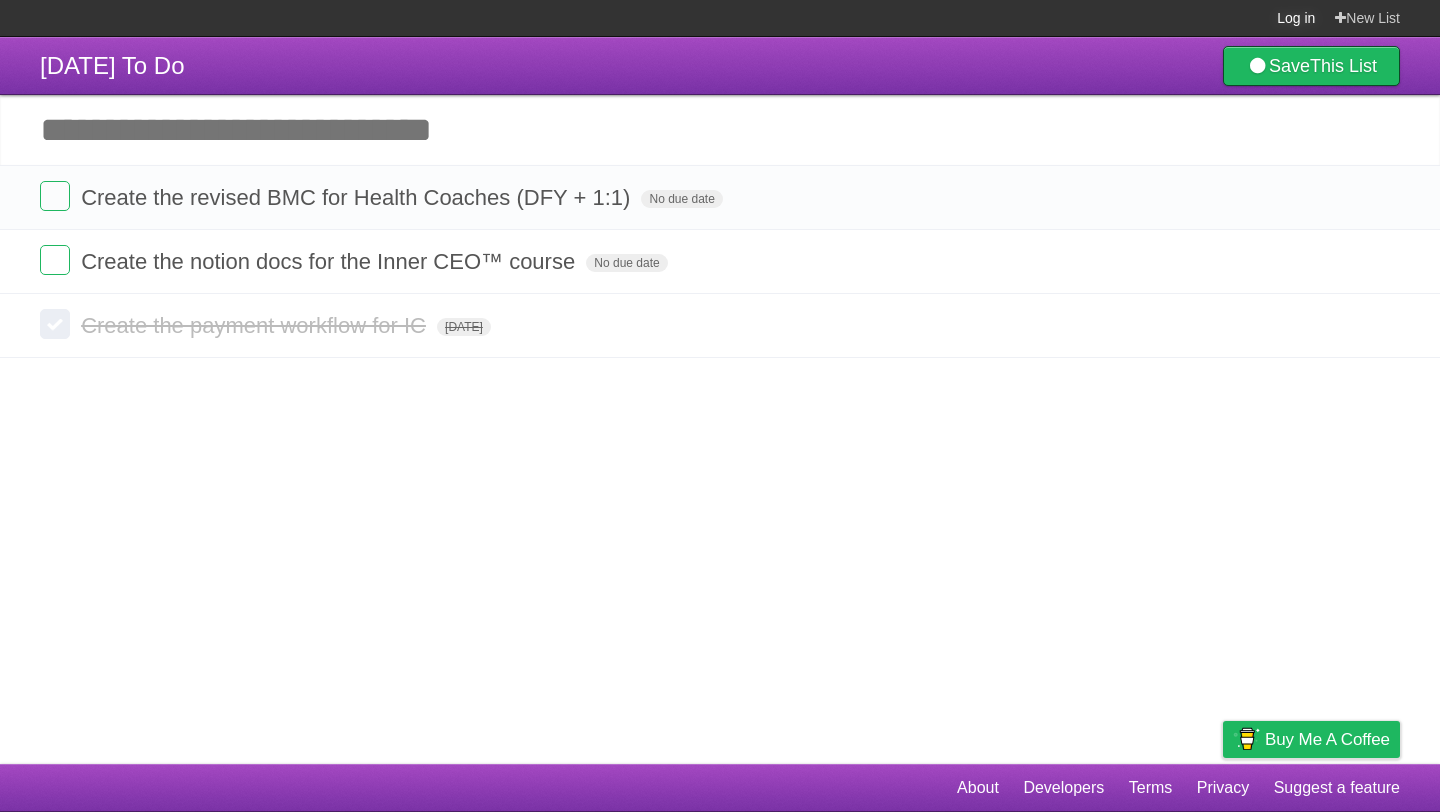 click on "Log in" at bounding box center [1296, 18] 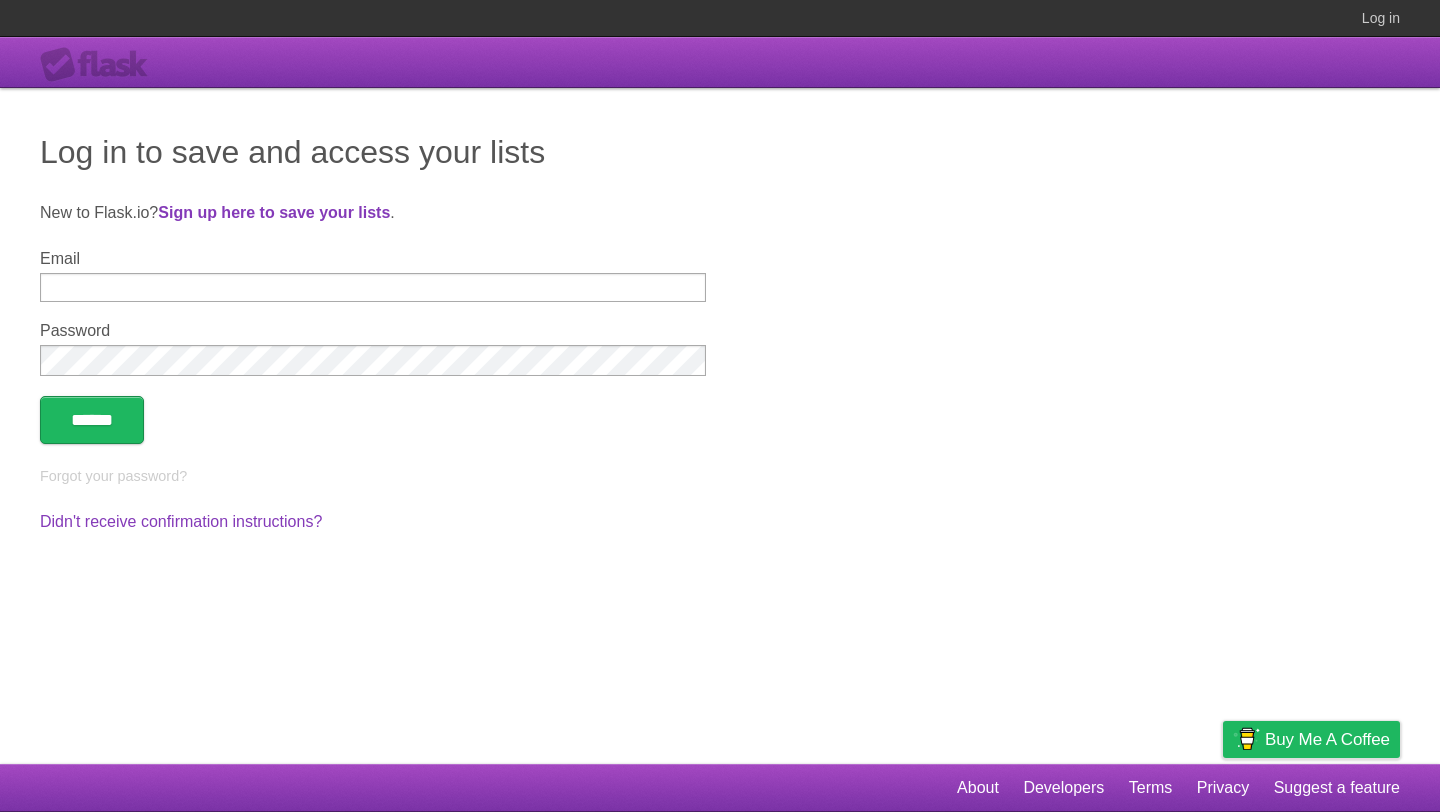 type on "**********" 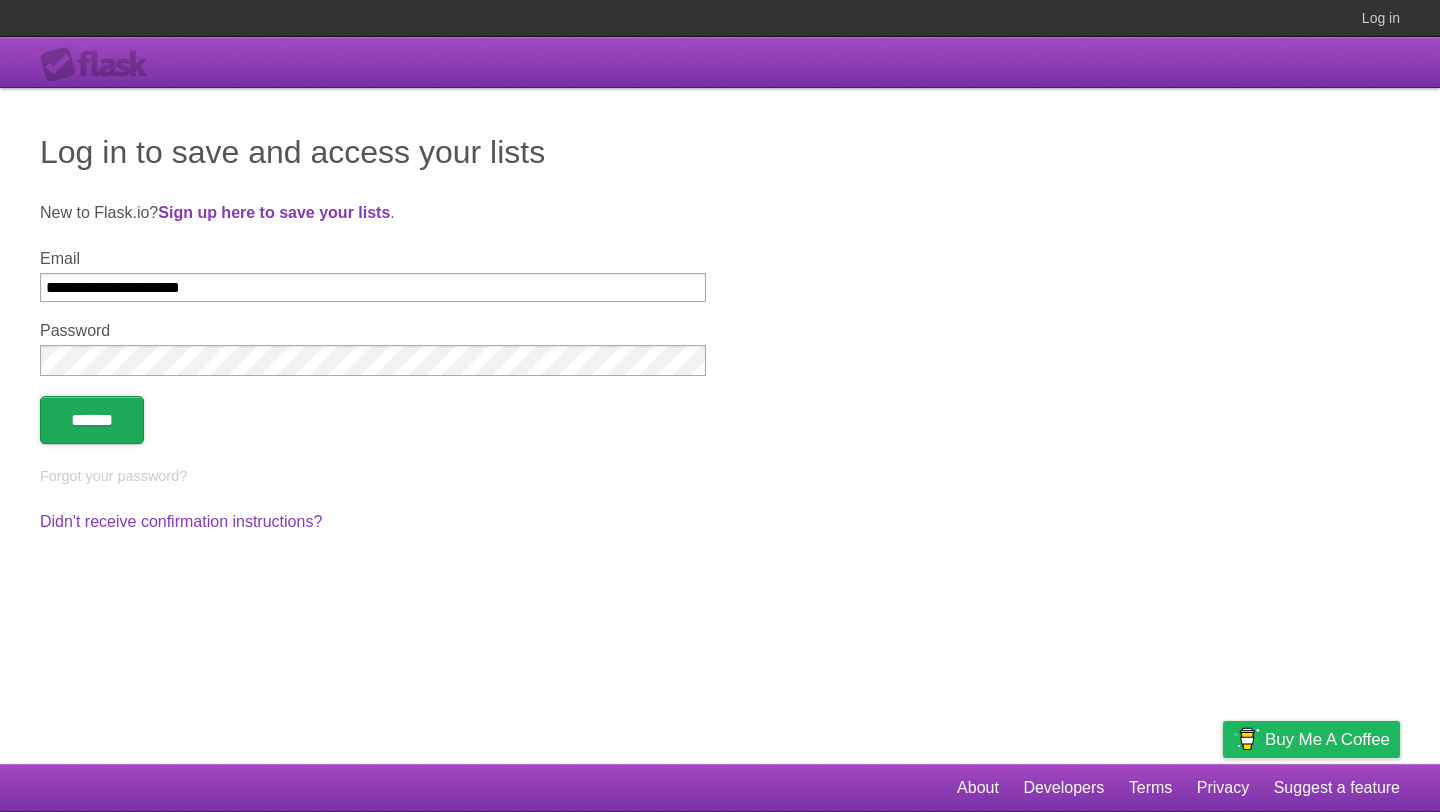 click on "******" at bounding box center [92, 420] 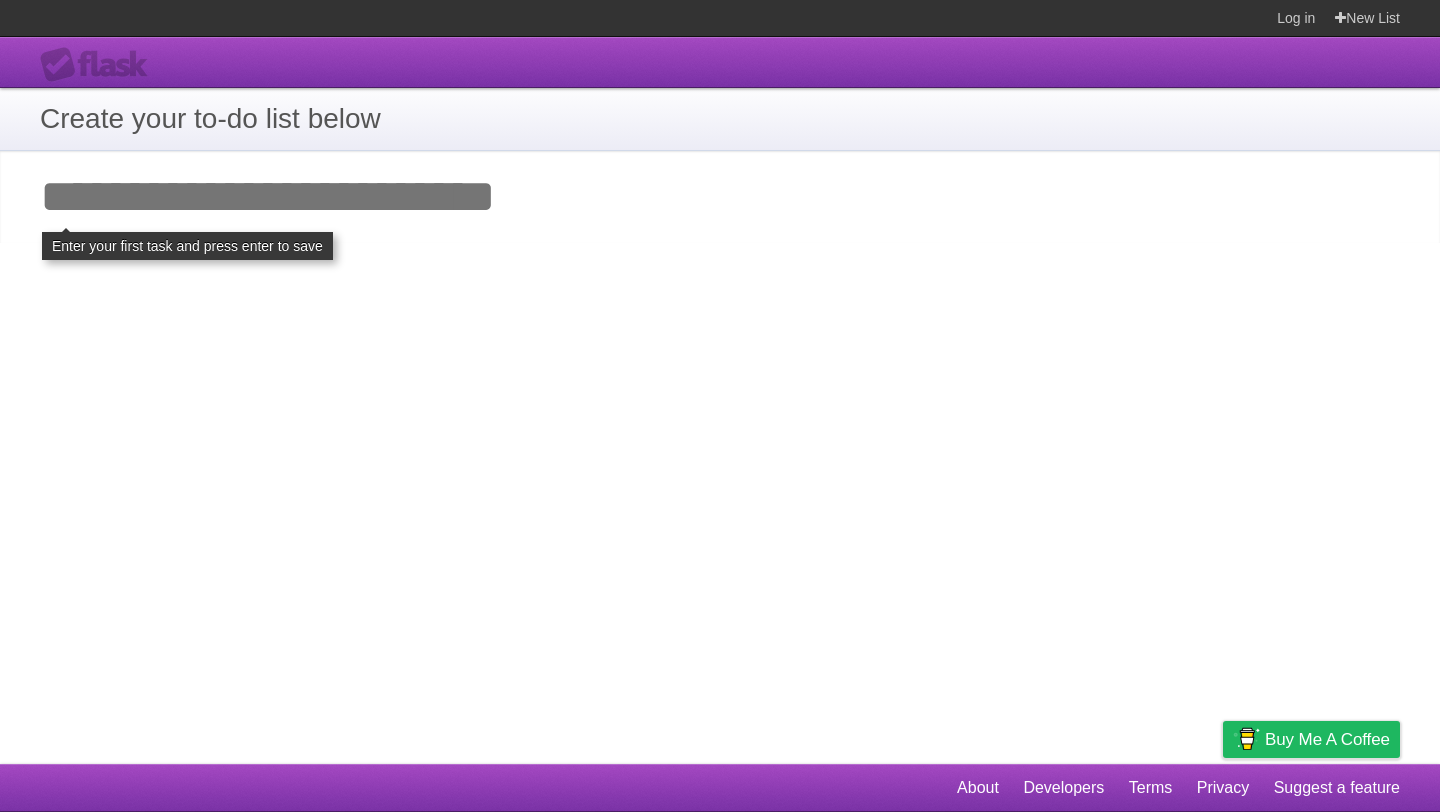 scroll, scrollTop: 0, scrollLeft: 0, axis: both 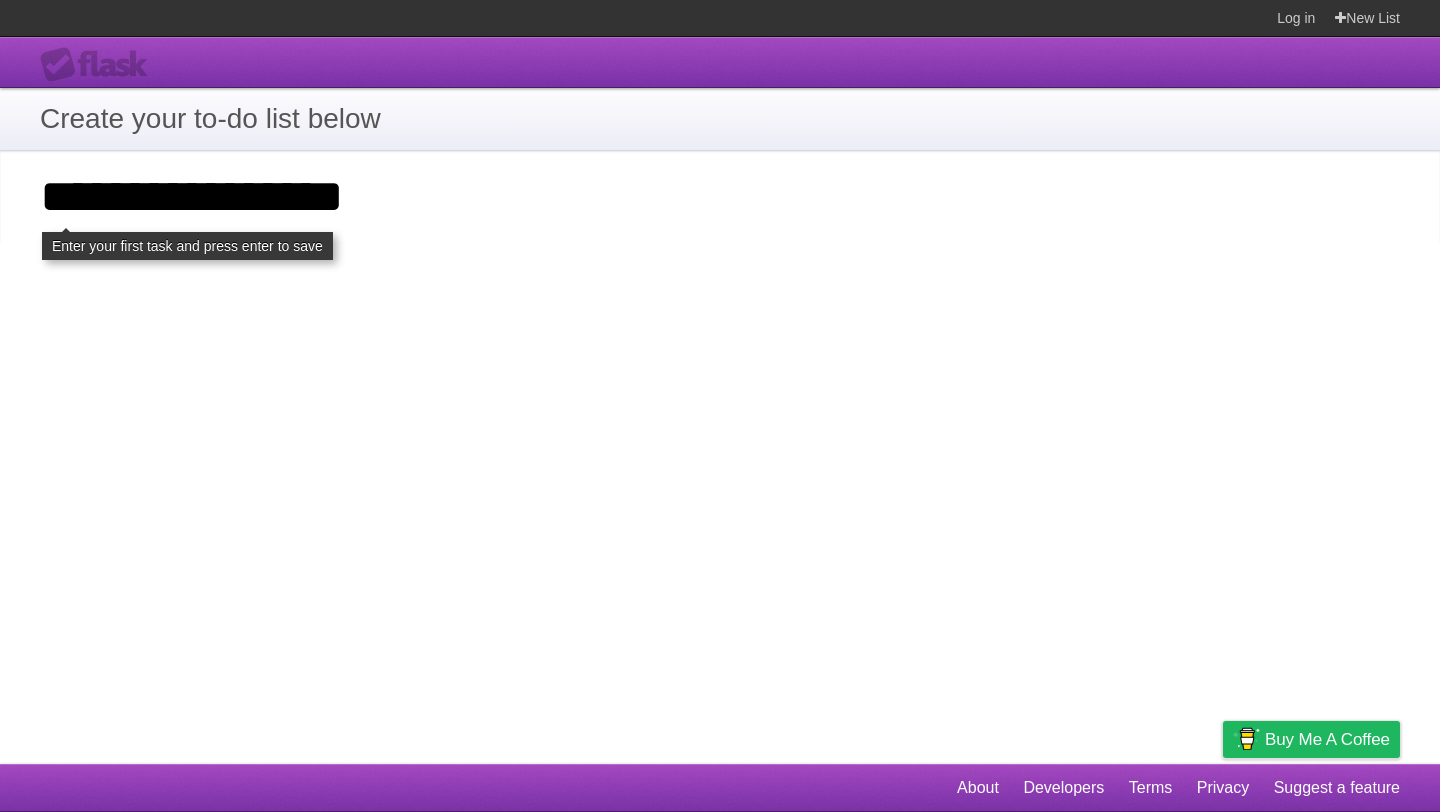 type on "**********" 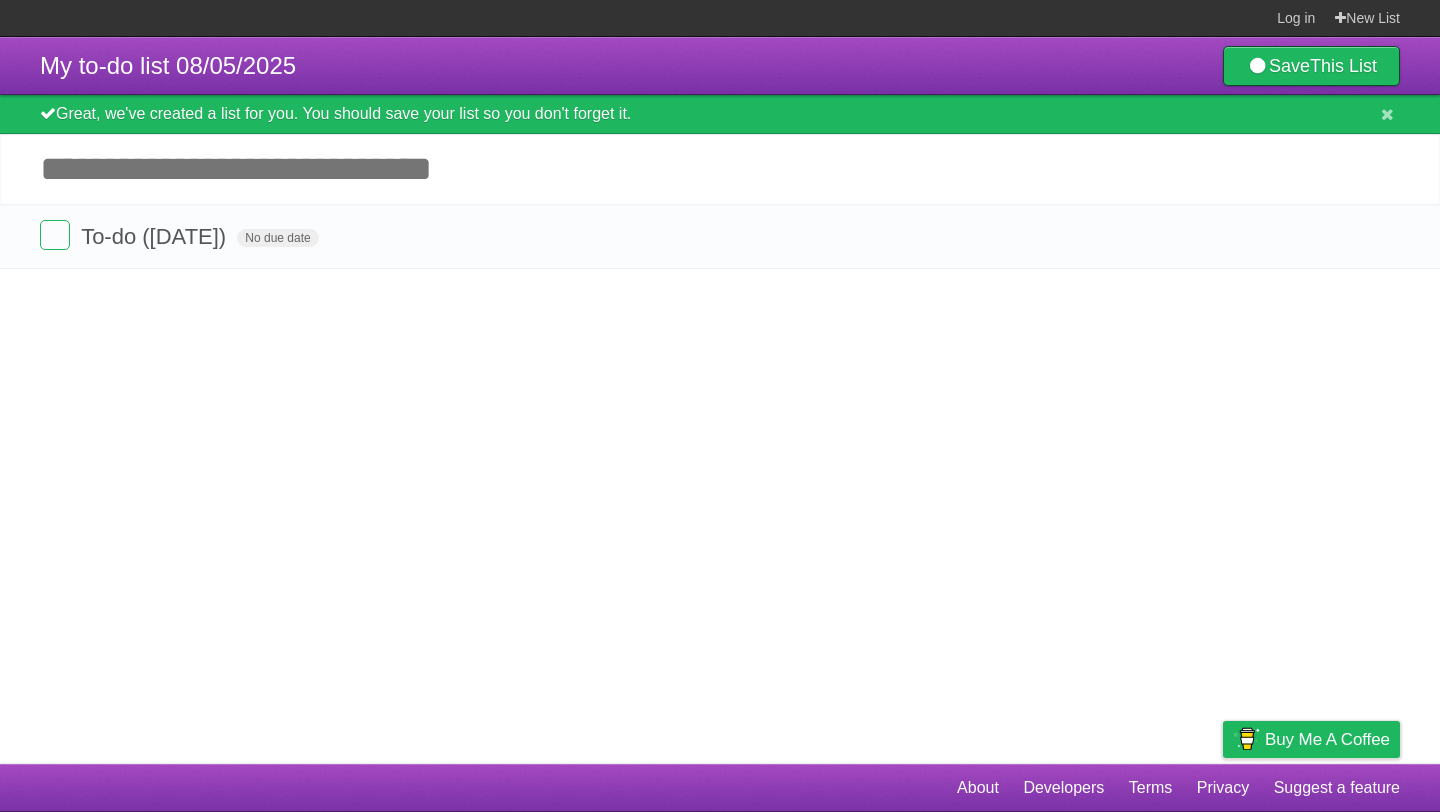 scroll, scrollTop: 0, scrollLeft: 0, axis: both 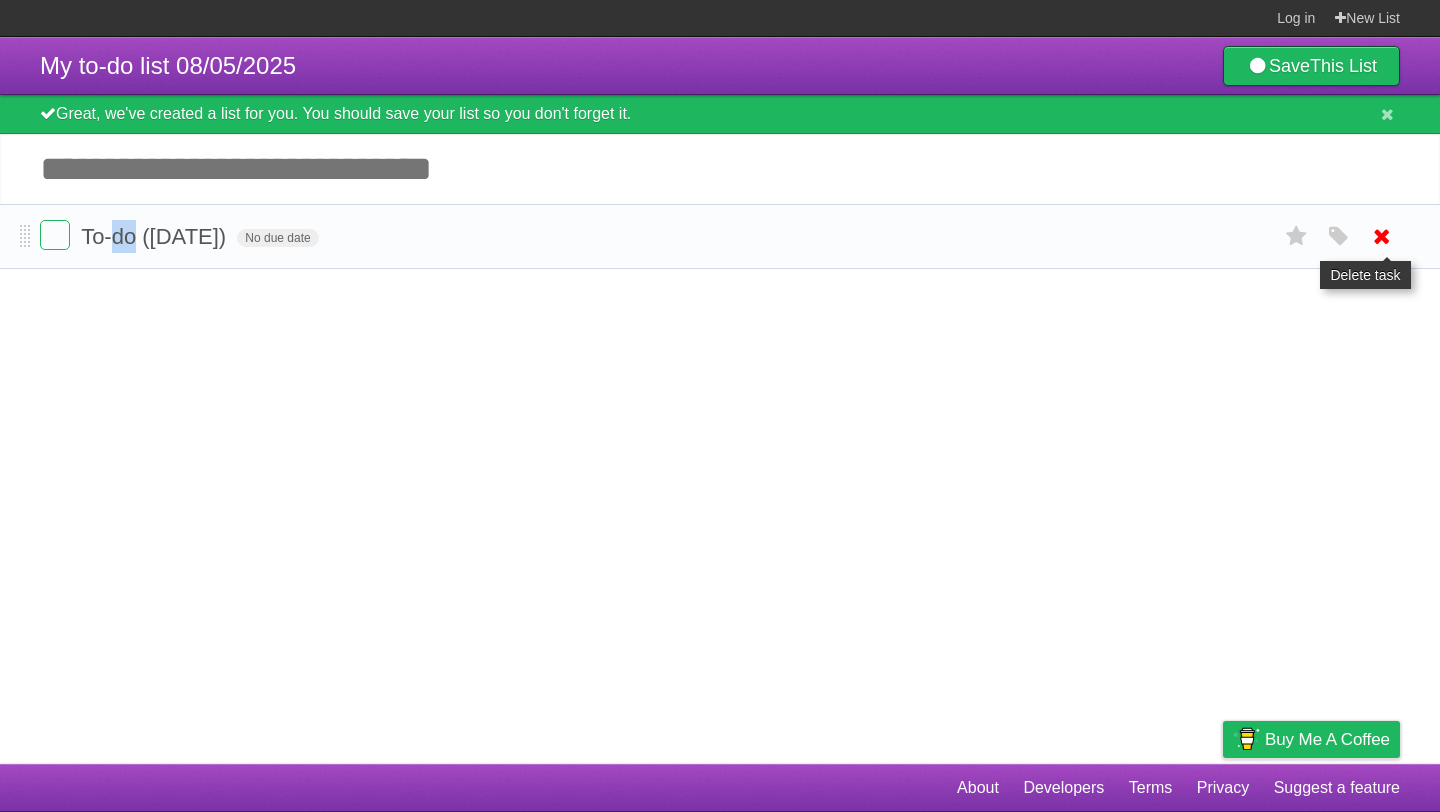 click at bounding box center (1382, 236) 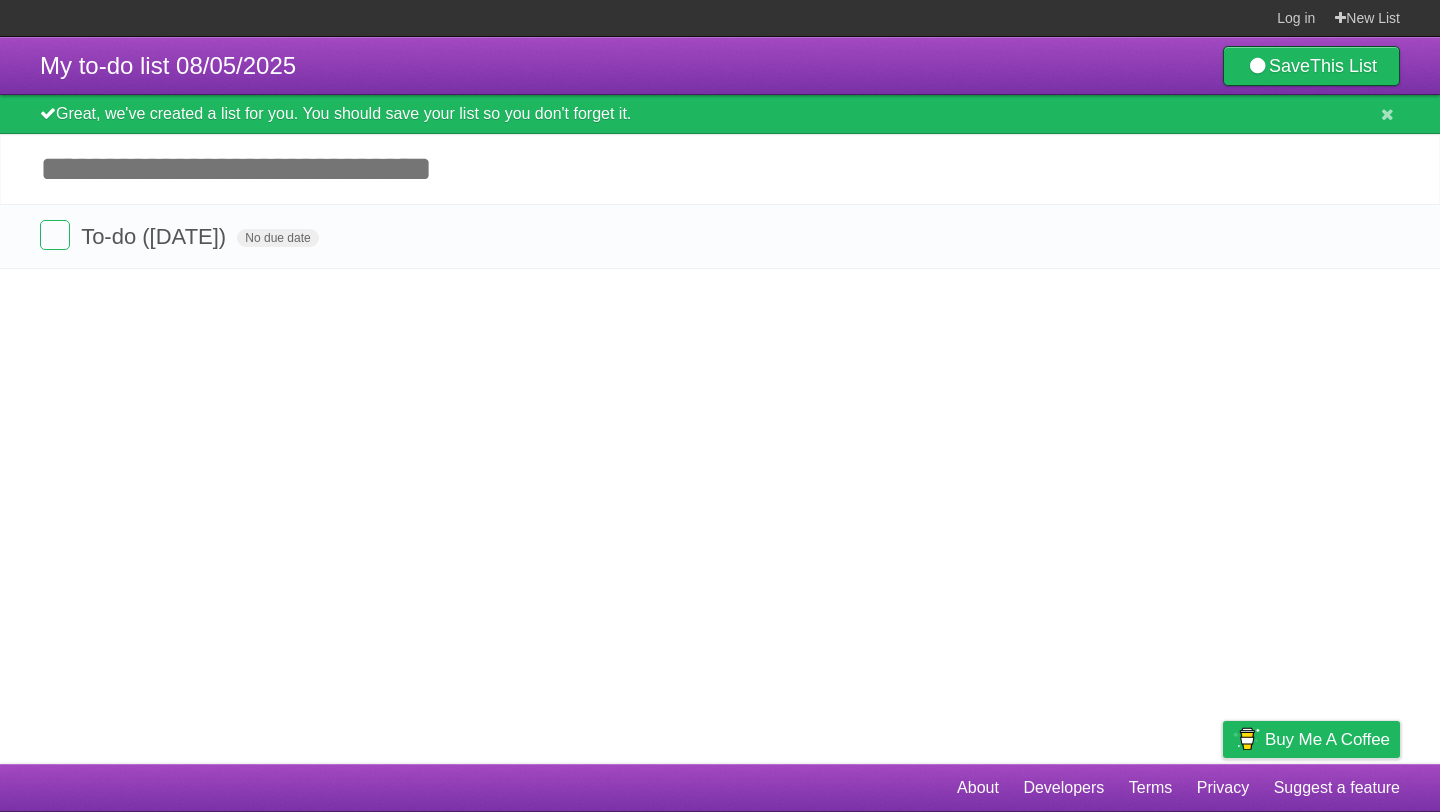 click on "Add another task" at bounding box center [720, 169] 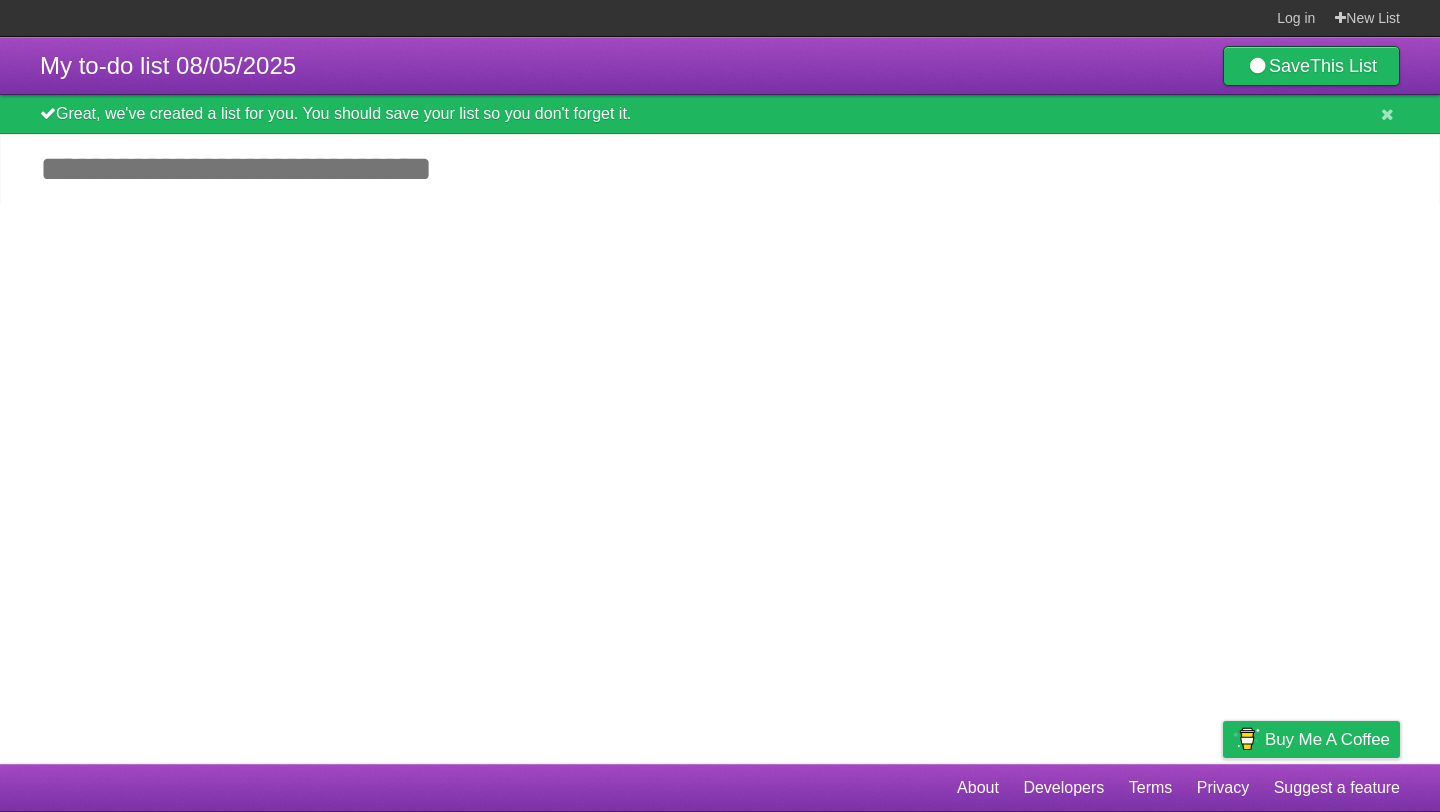 click on "Add another task" at bounding box center [720, 169] 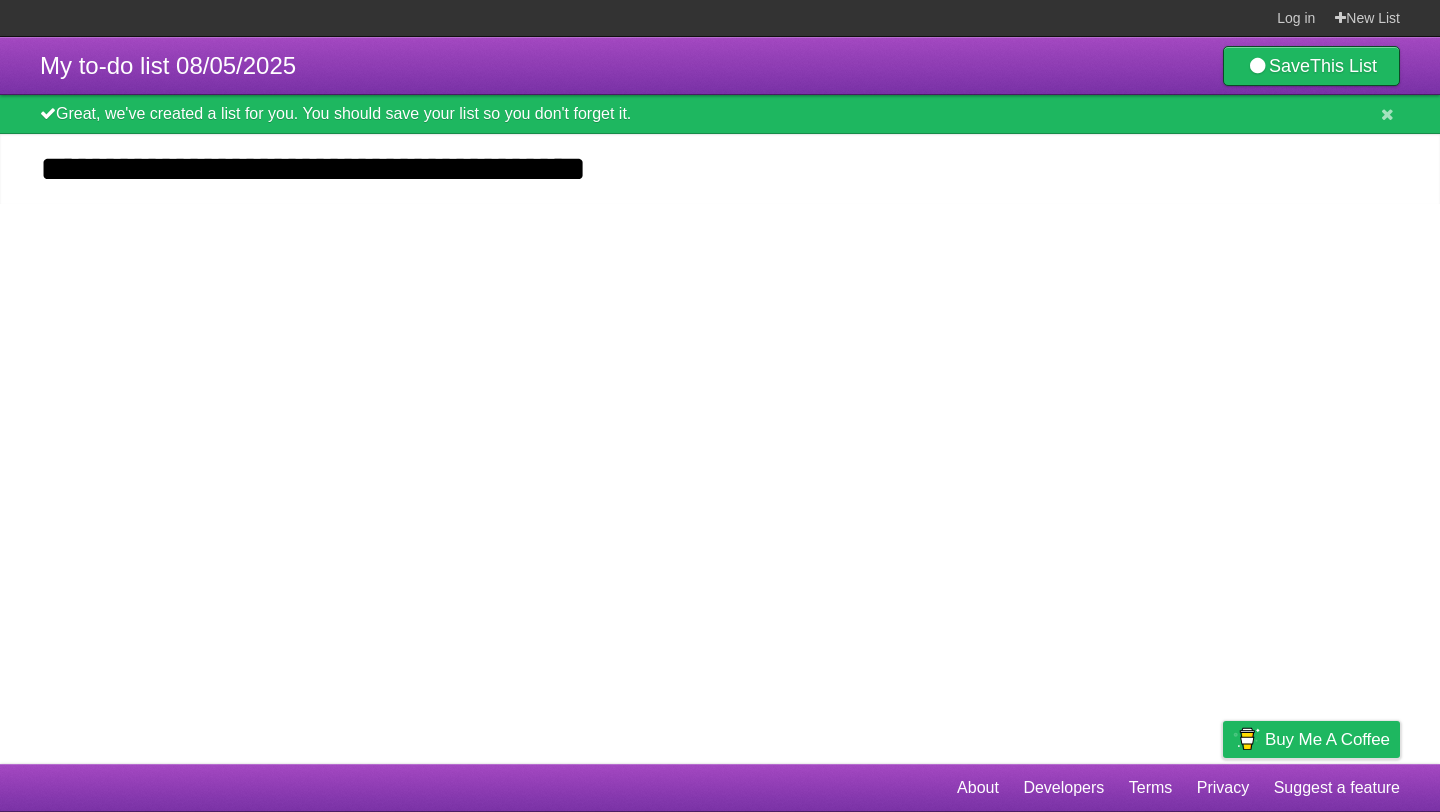 type on "**********" 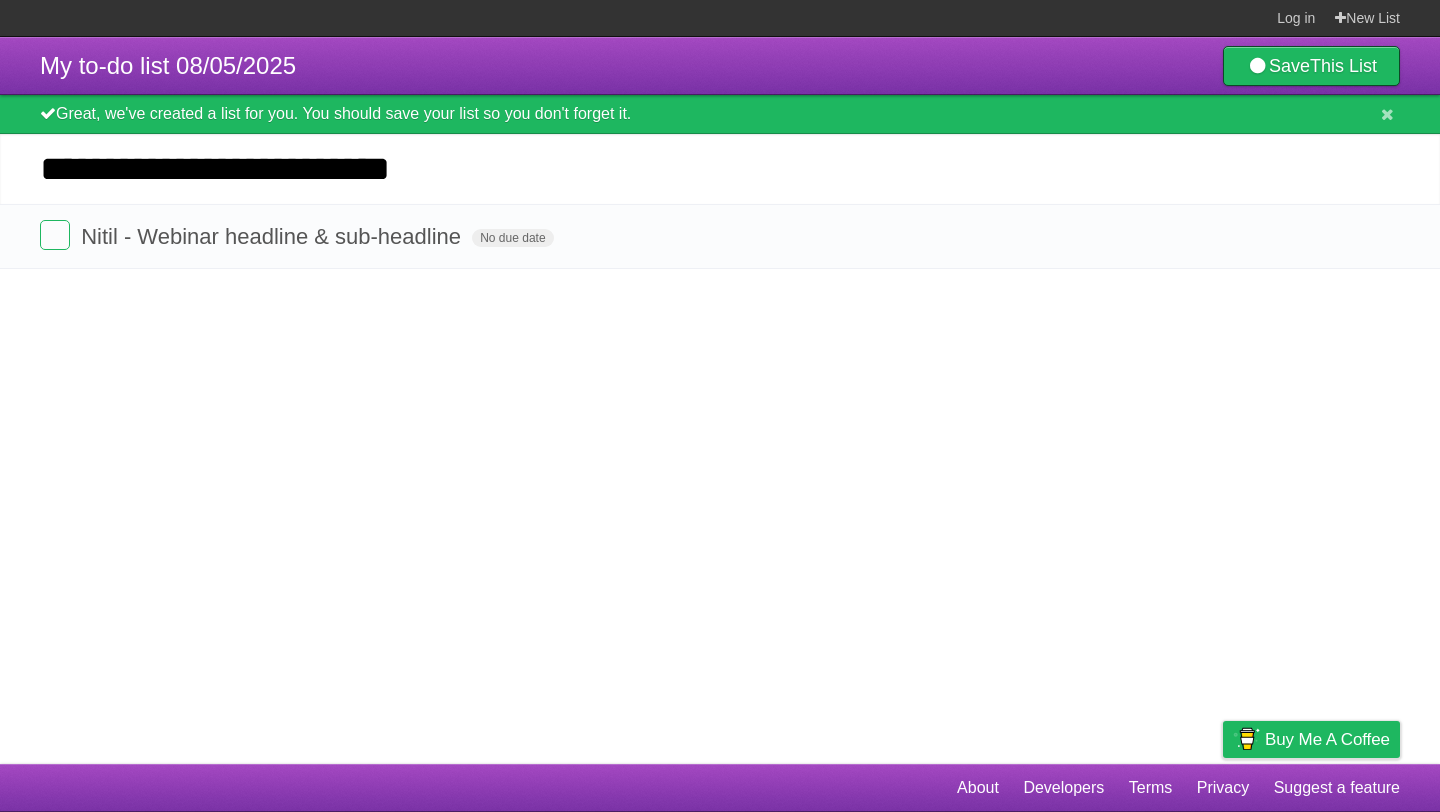 type on "**********" 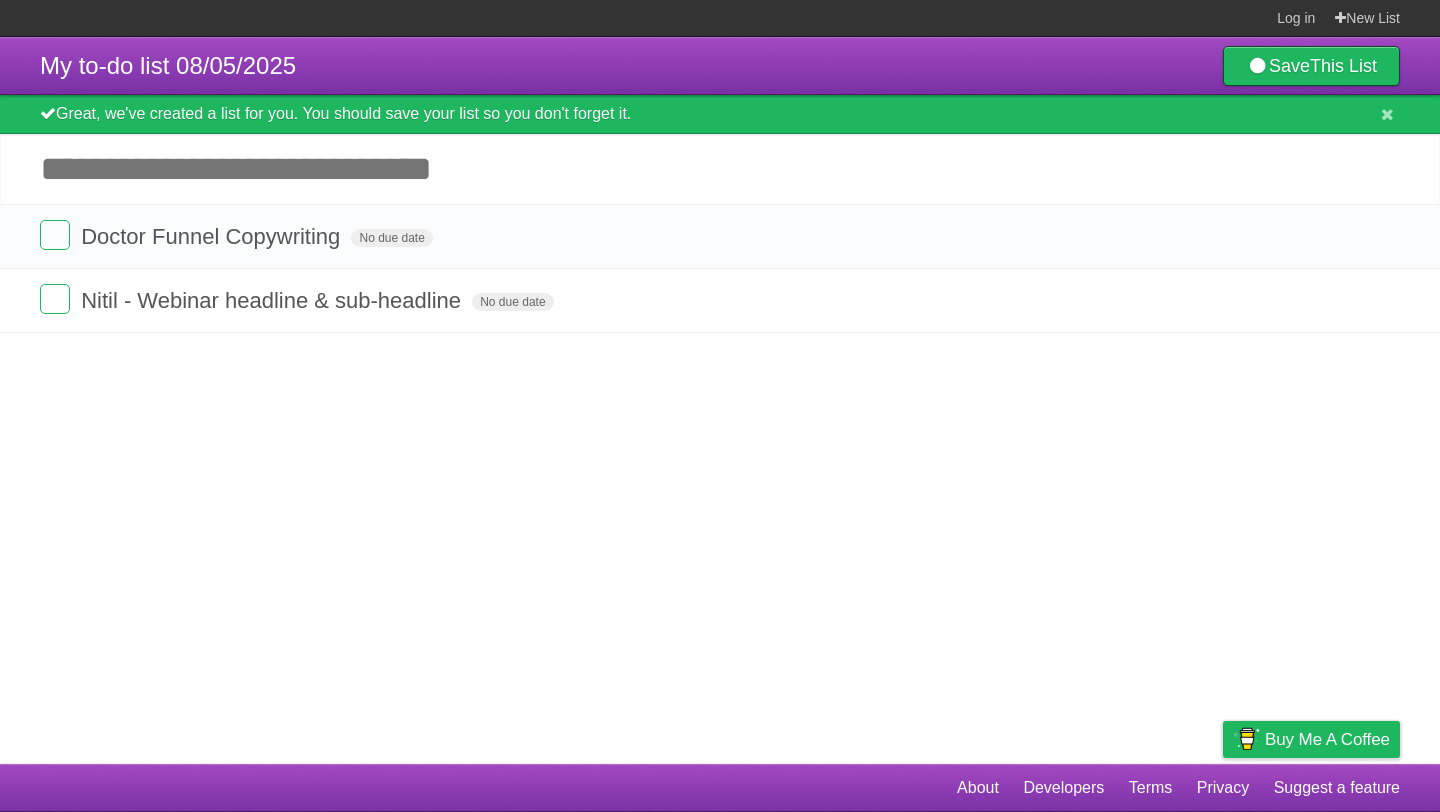 click on "Add another task" at bounding box center [720, 169] 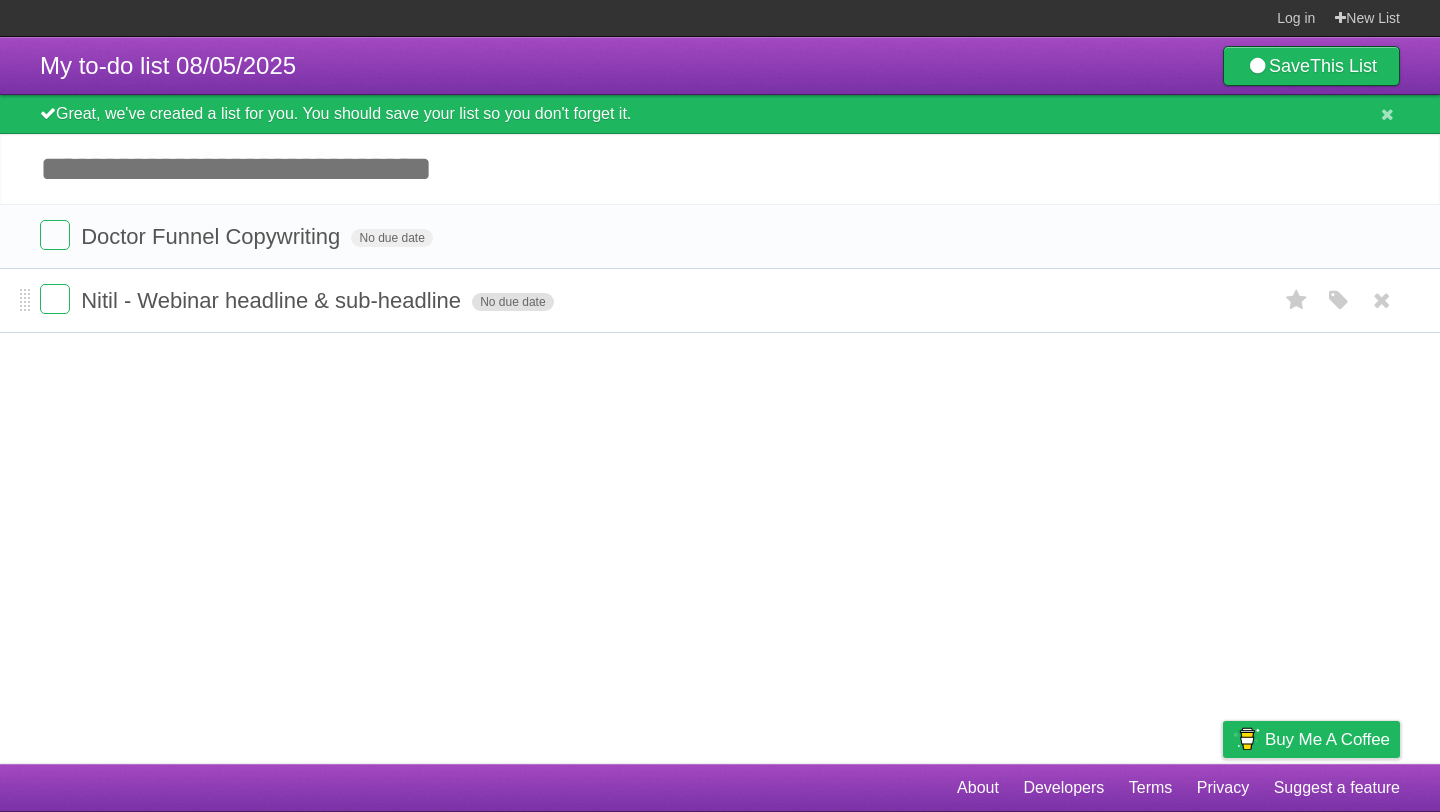 click on "No due date" at bounding box center (512, 302) 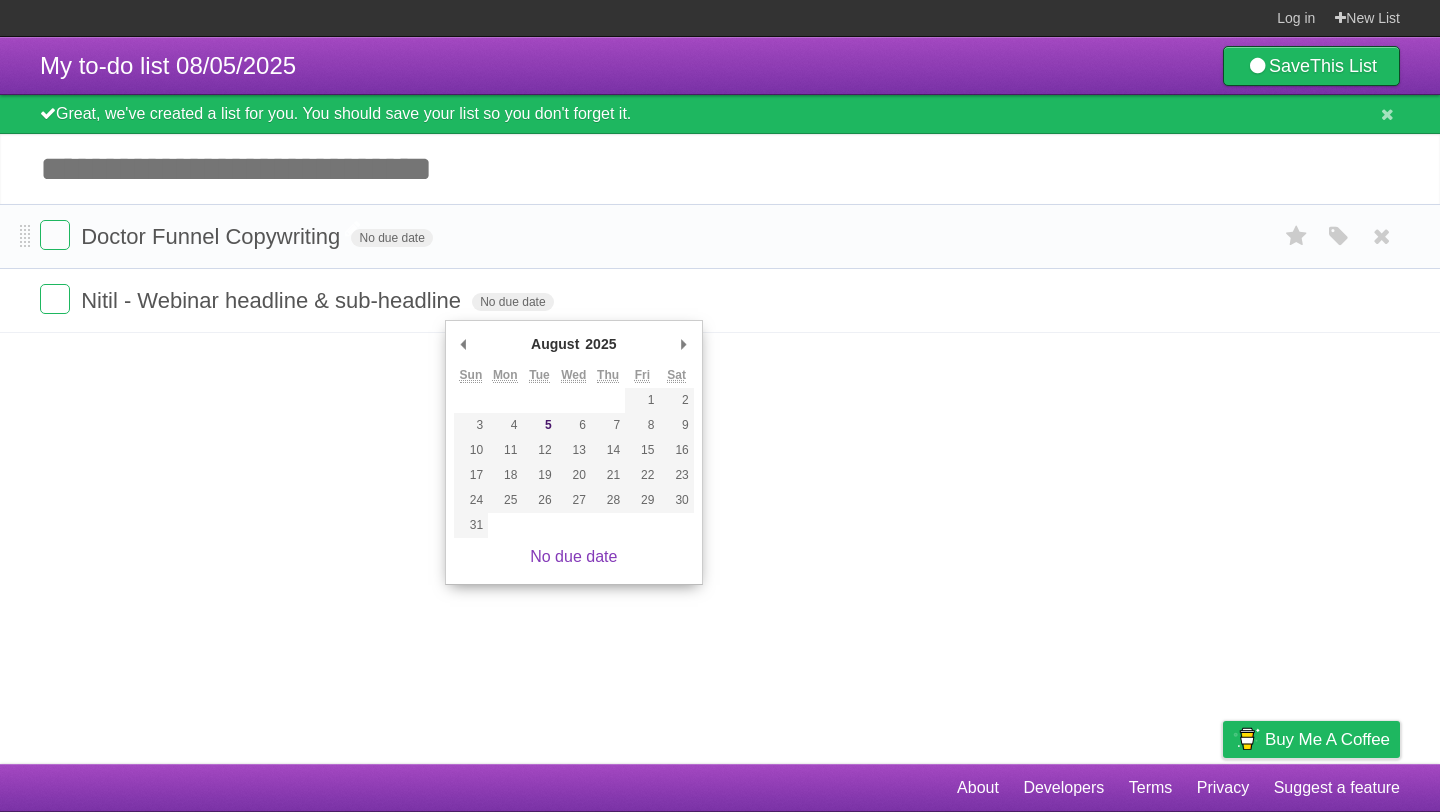 click on "Doctor Funnel Copywriting" at bounding box center [213, 236] 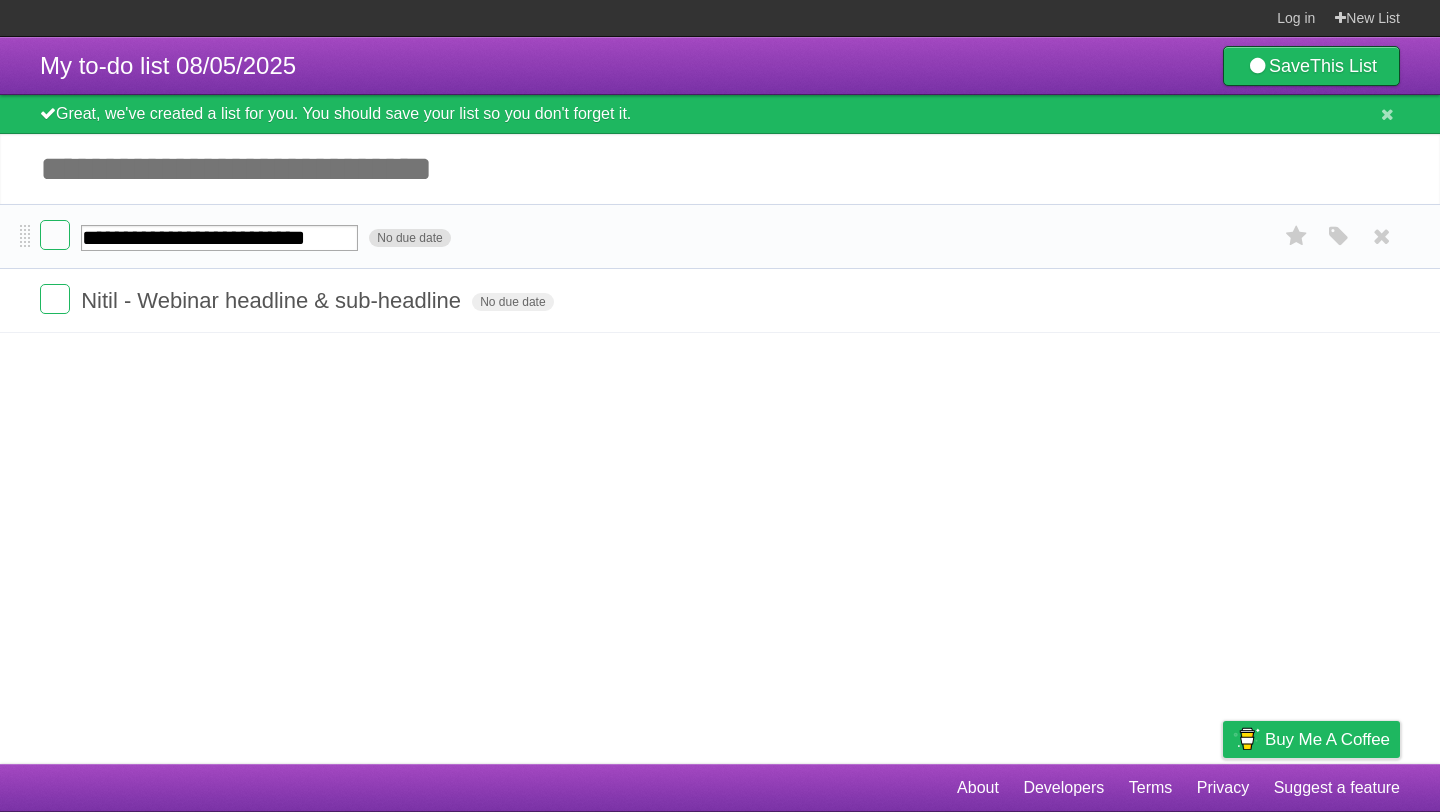 click on "**********" at bounding box center (720, 236) 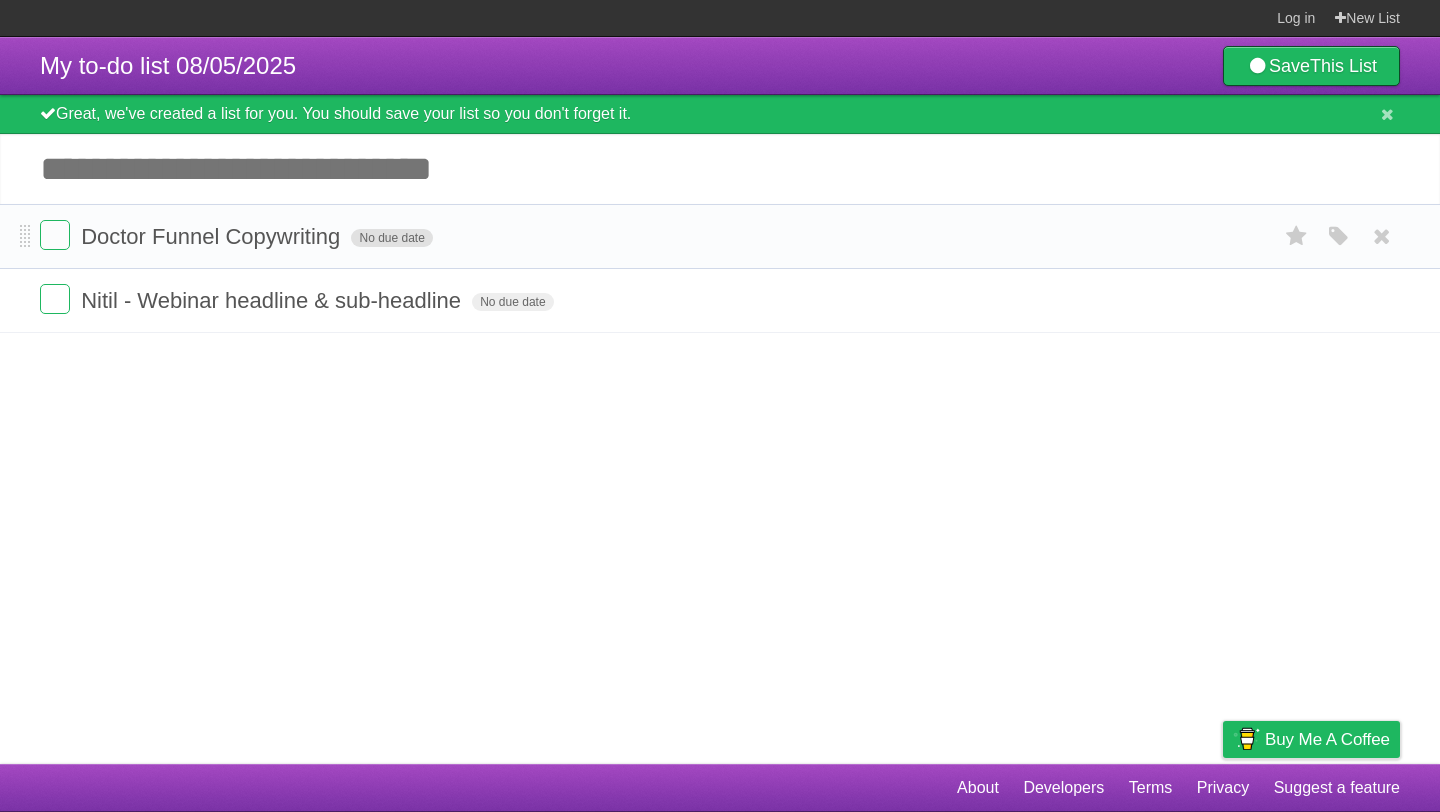 click on "No due date" at bounding box center (391, 238) 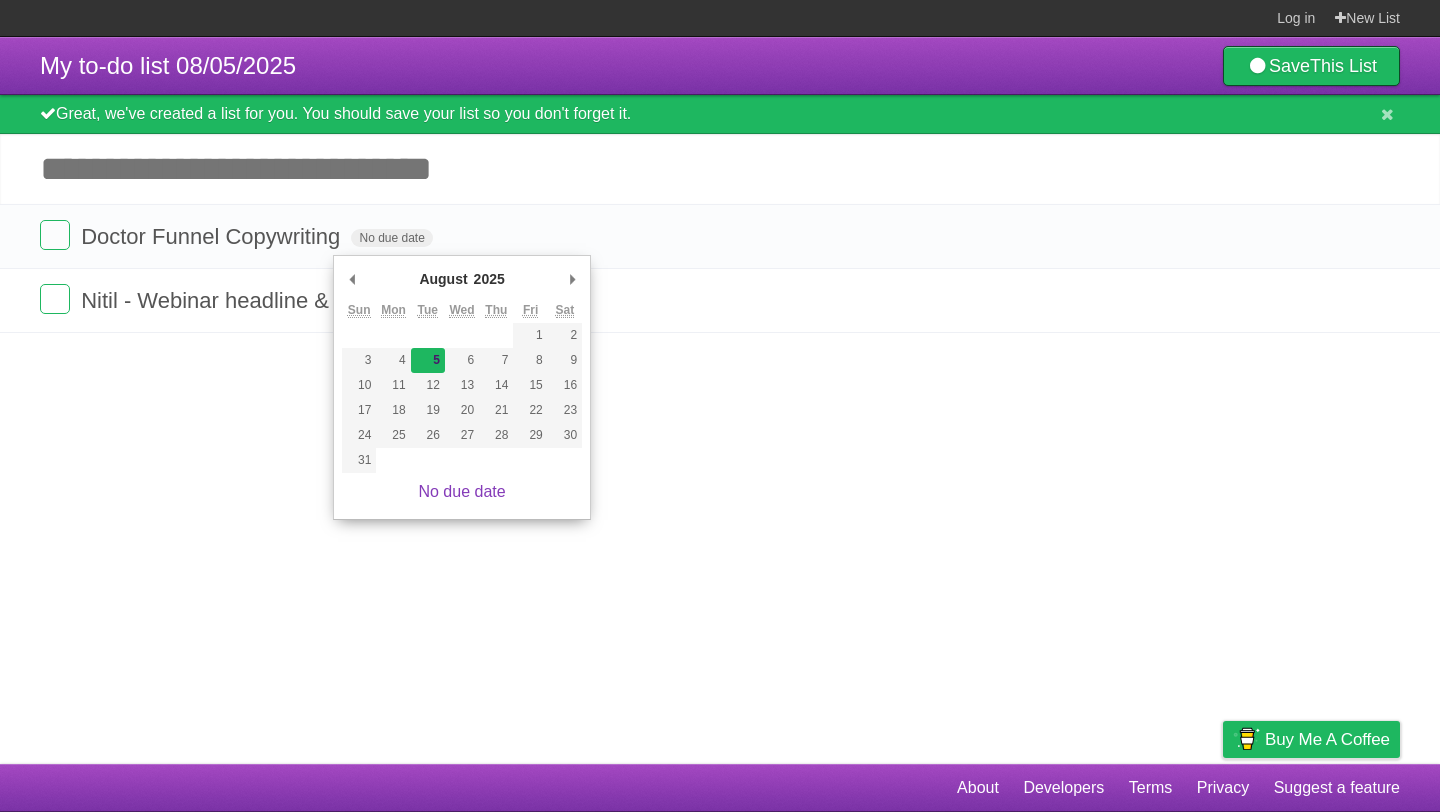 type on "Tue Aug 05 2025" 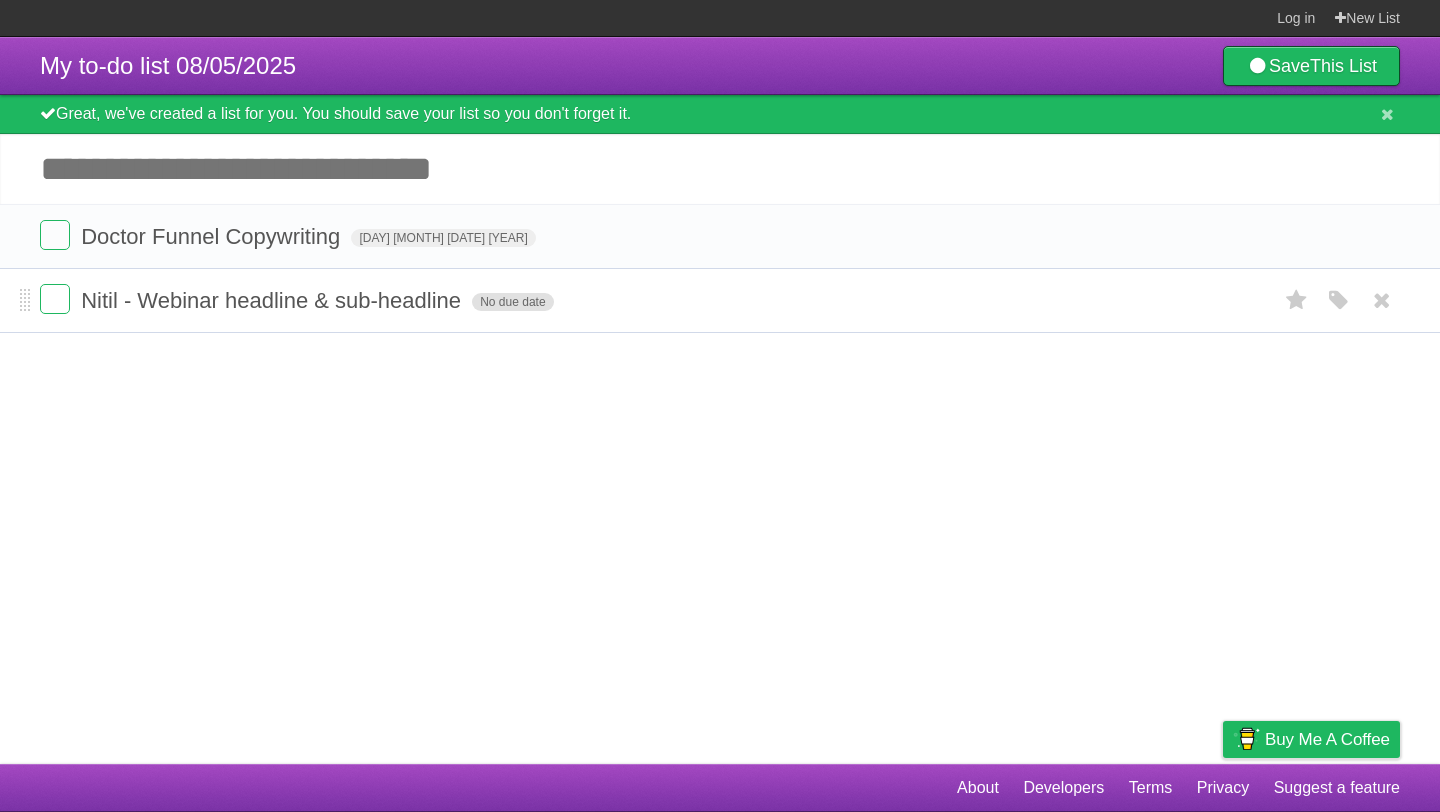 click on "No due date" at bounding box center [512, 302] 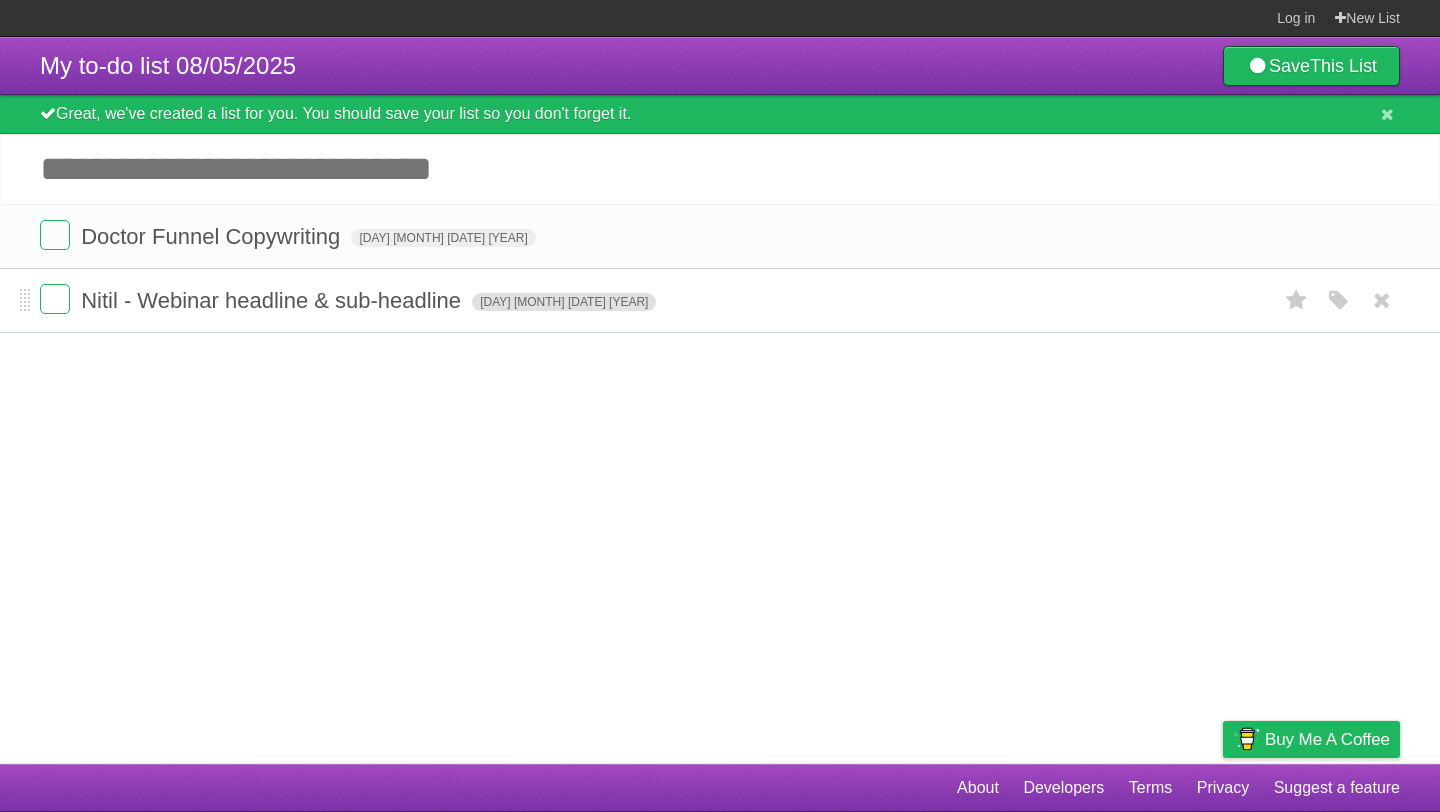 click on "Wed Aug 06 2025" at bounding box center (564, 302) 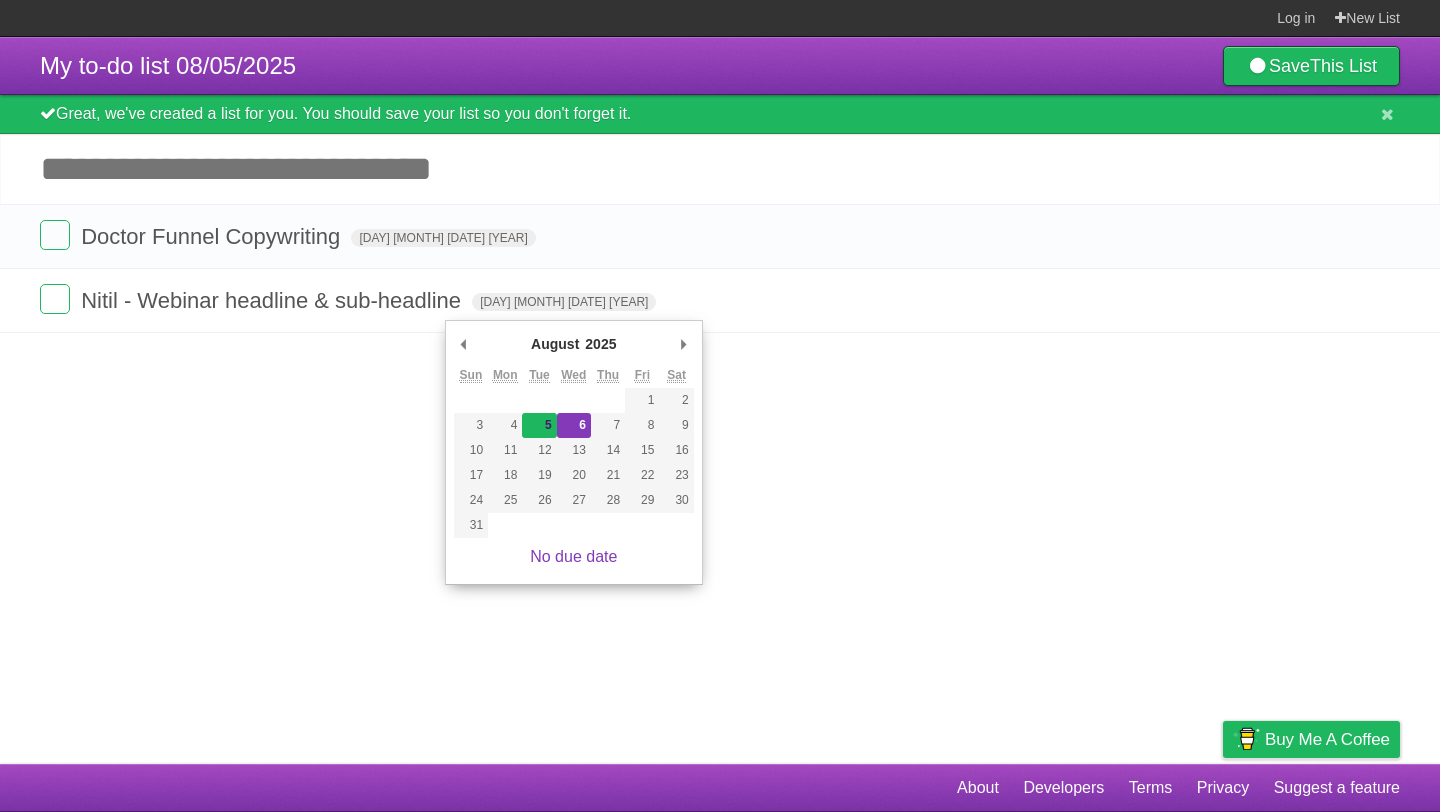 type on "Tue Aug 05 2025" 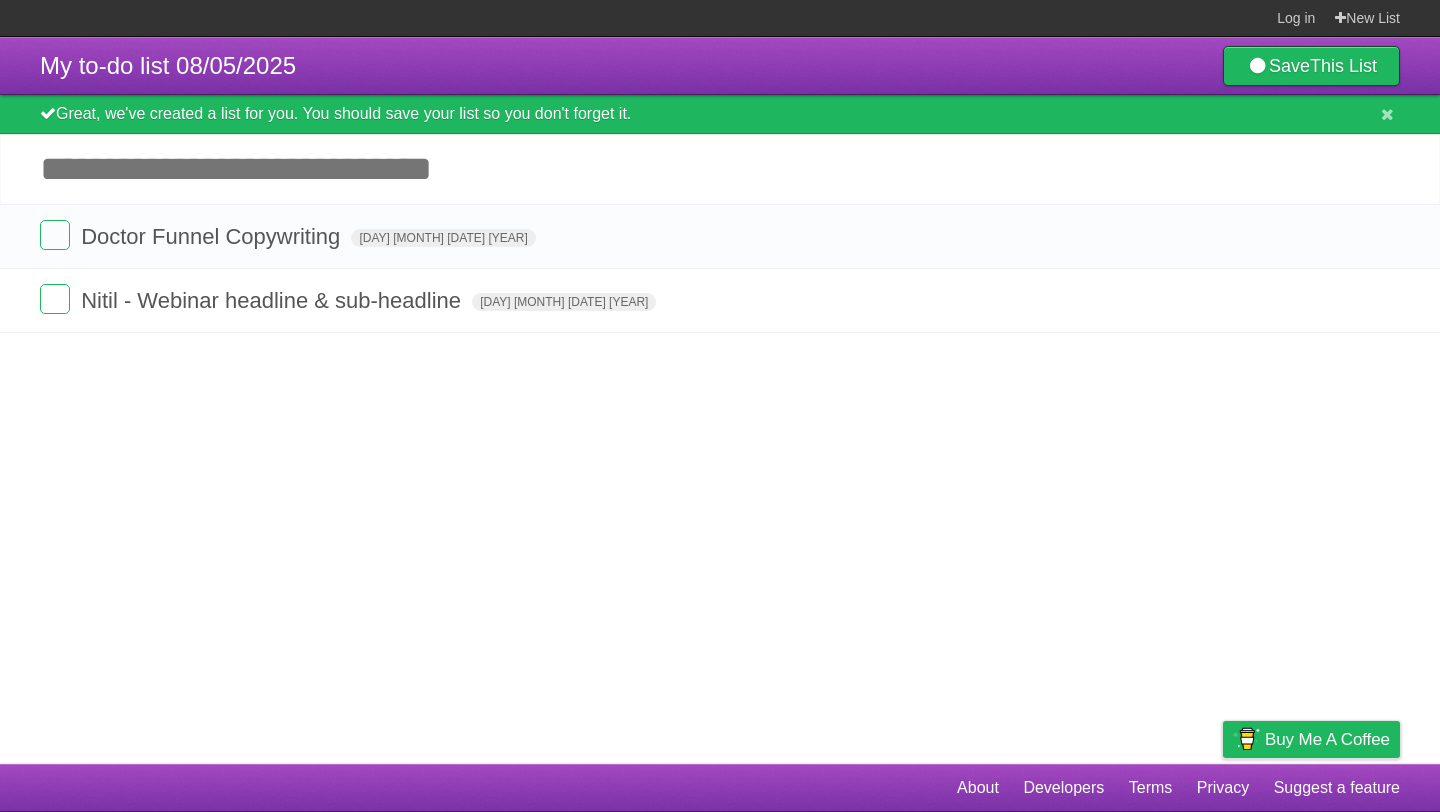 click on "Add another task" at bounding box center [720, 169] 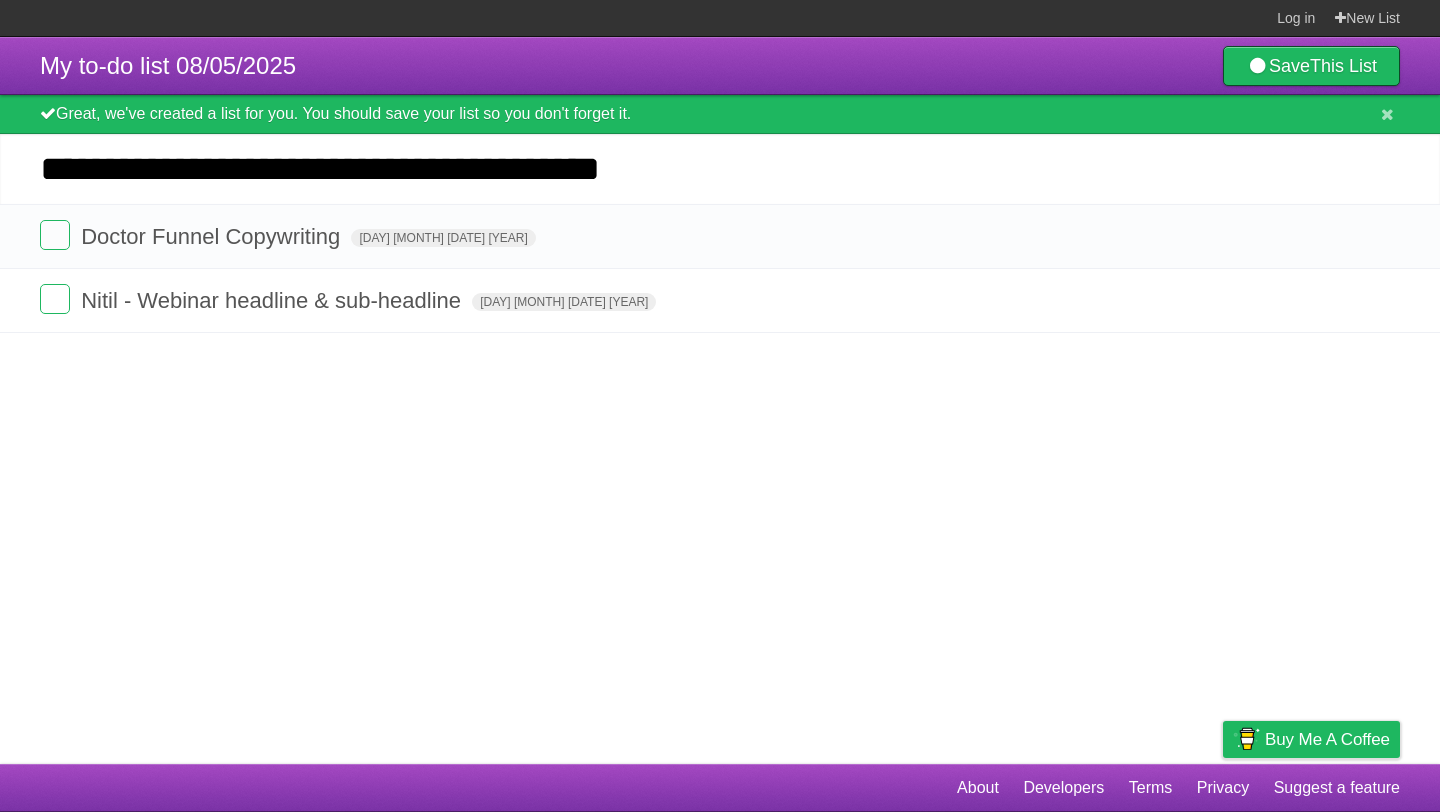 type on "**********" 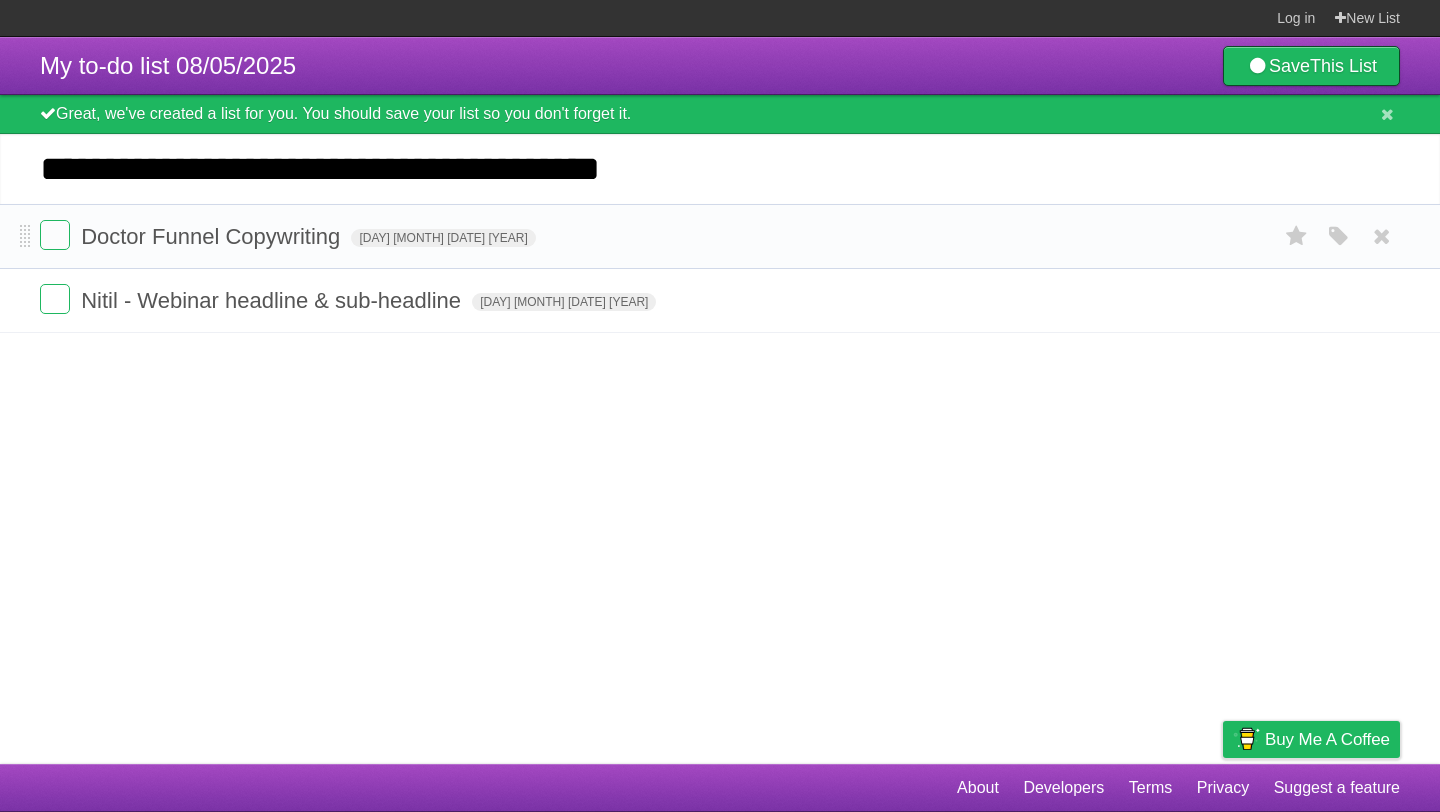 type 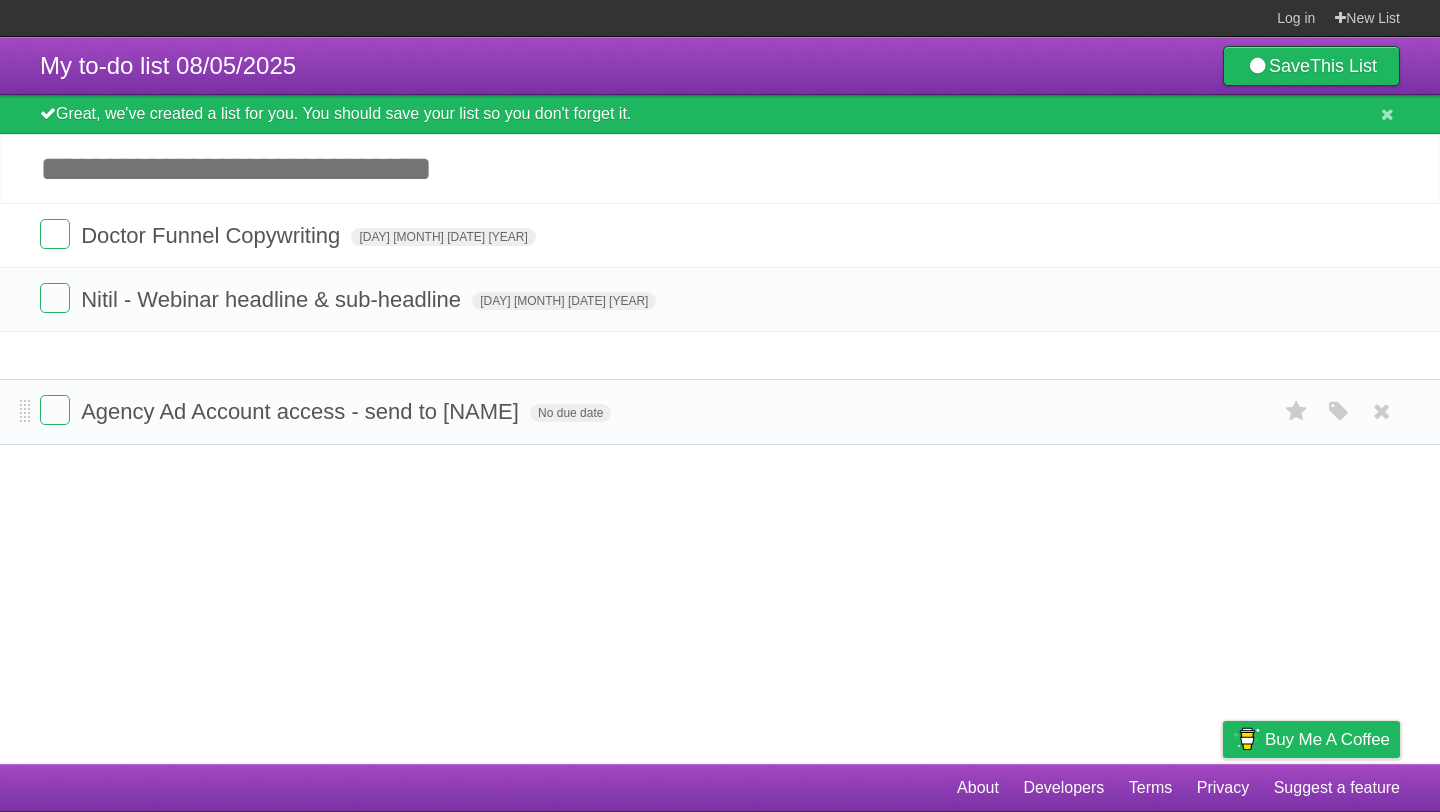 drag, startPoint x: 23, startPoint y: 238, endPoint x: 16, endPoint y: 407, distance: 169.14491 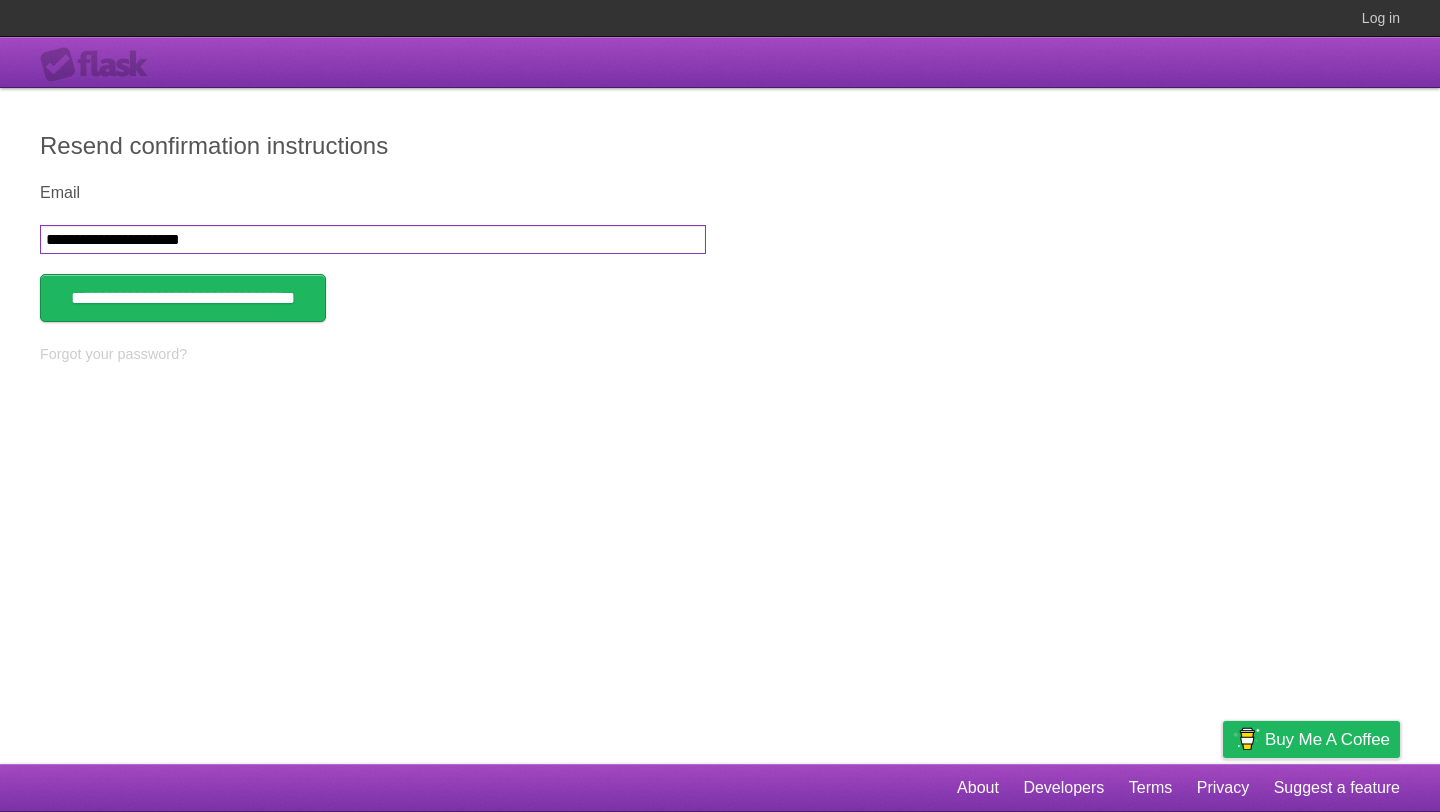 scroll, scrollTop: 0, scrollLeft: 0, axis: both 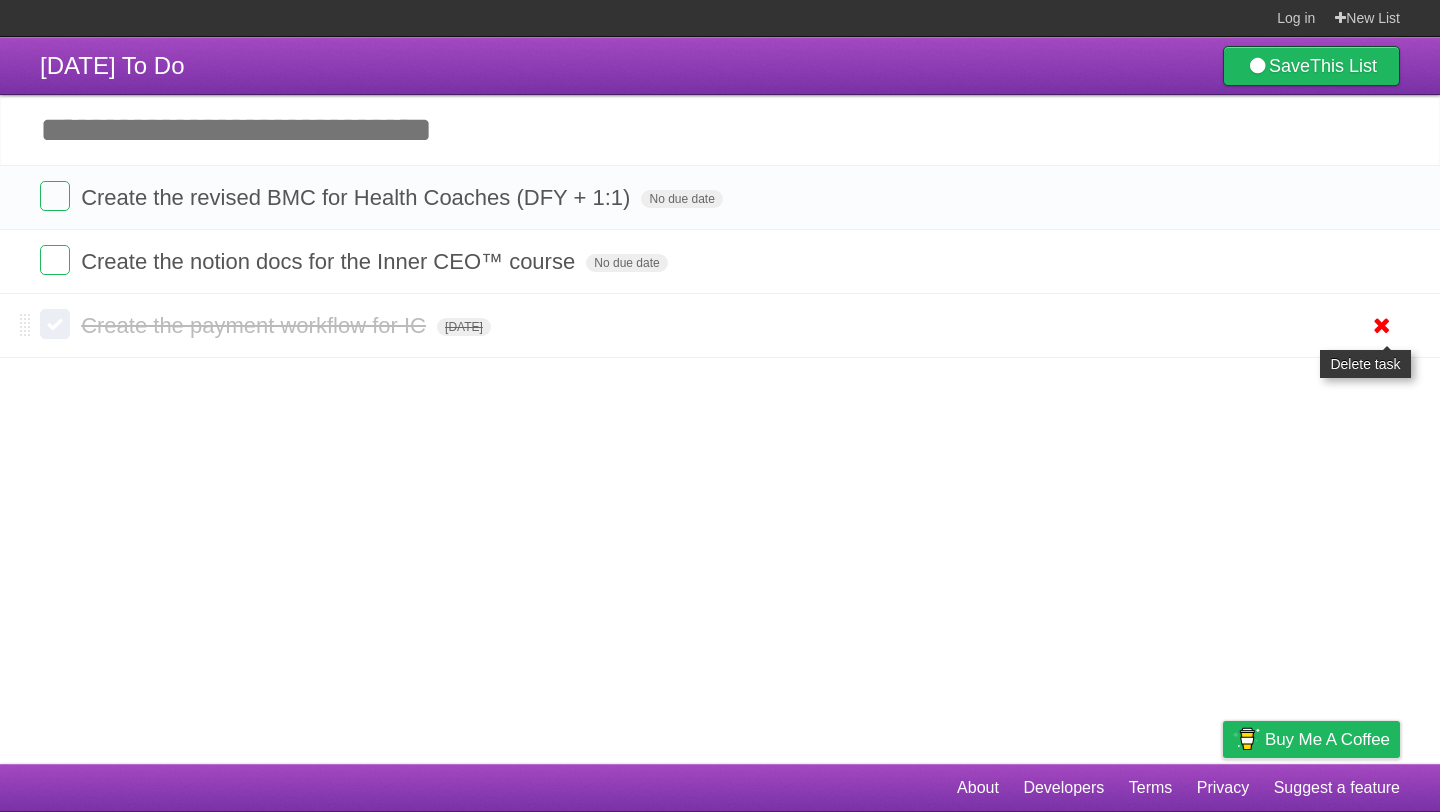 click at bounding box center (1382, 325) 